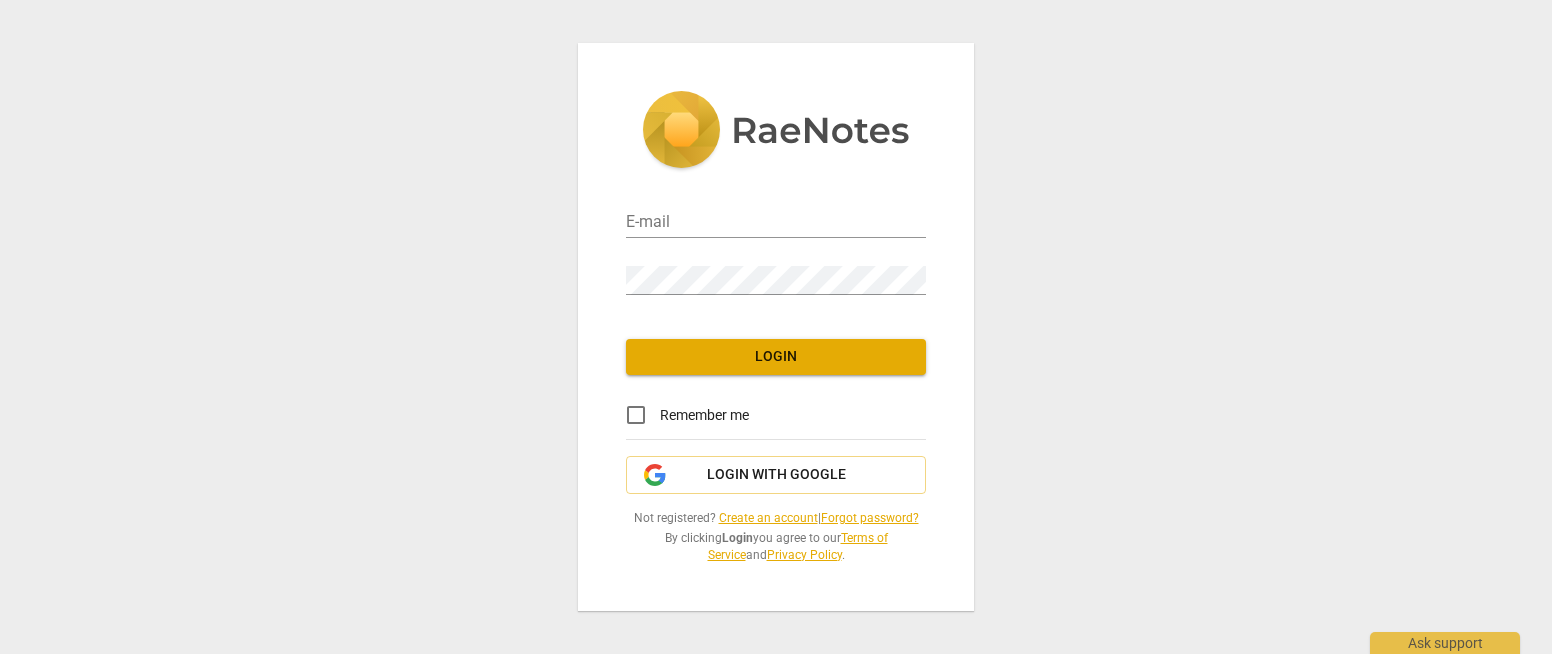 scroll, scrollTop: 0, scrollLeft: 0, axis: both 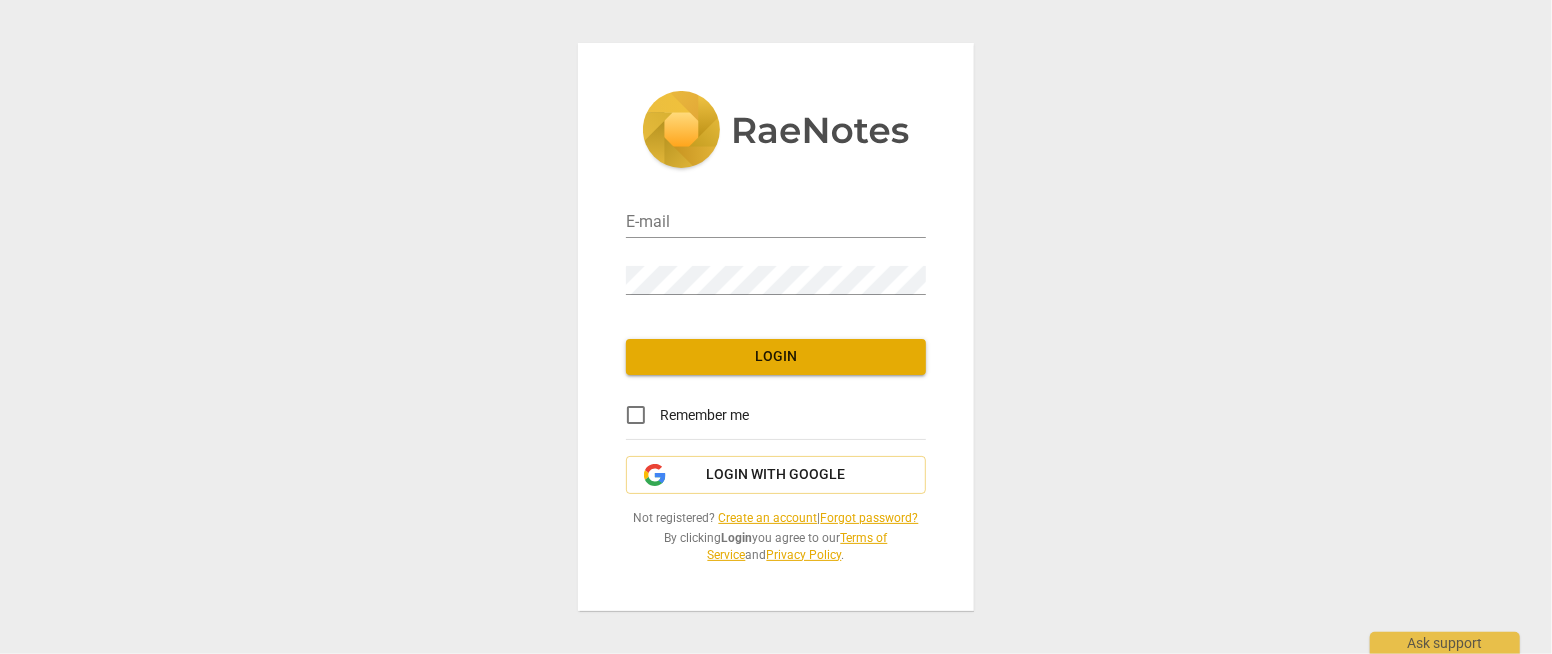 type on "info@3aconsultancy.com" 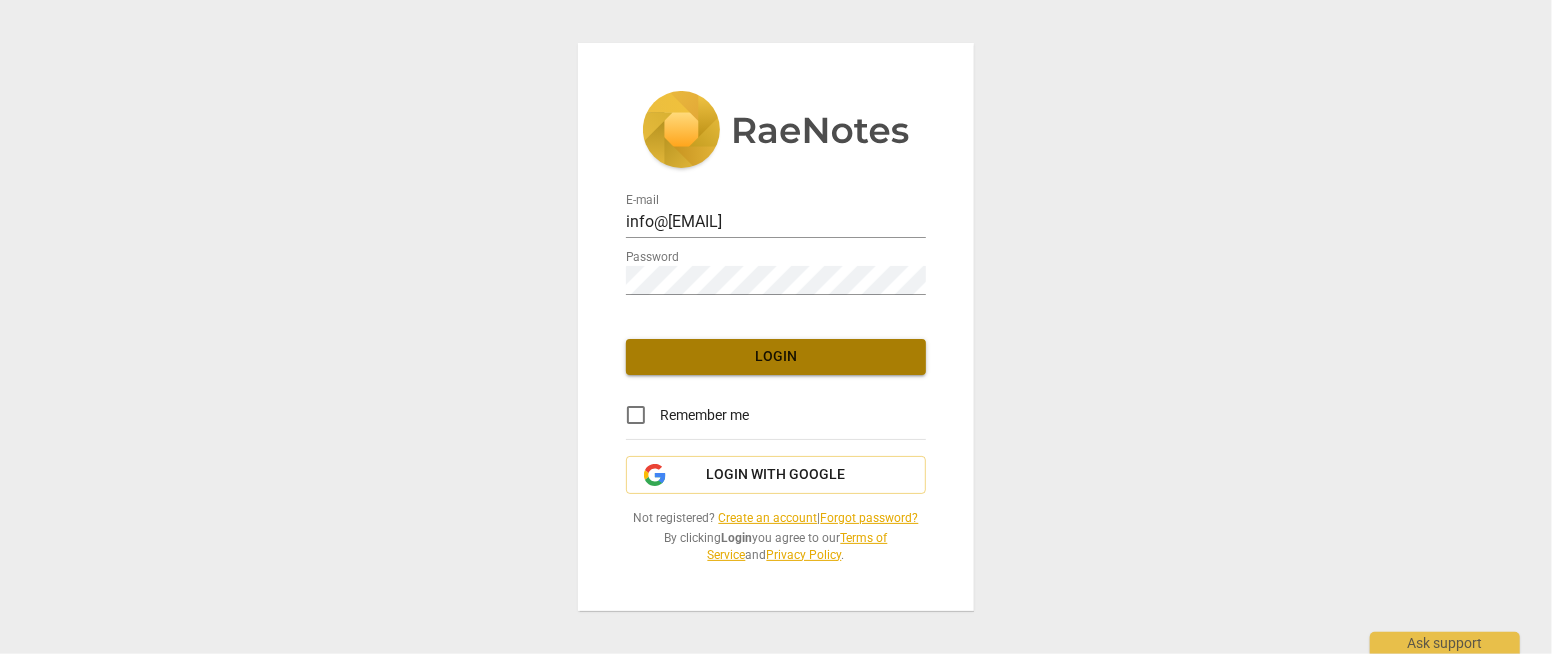 click on "Login" at bounding box center (776, 357) 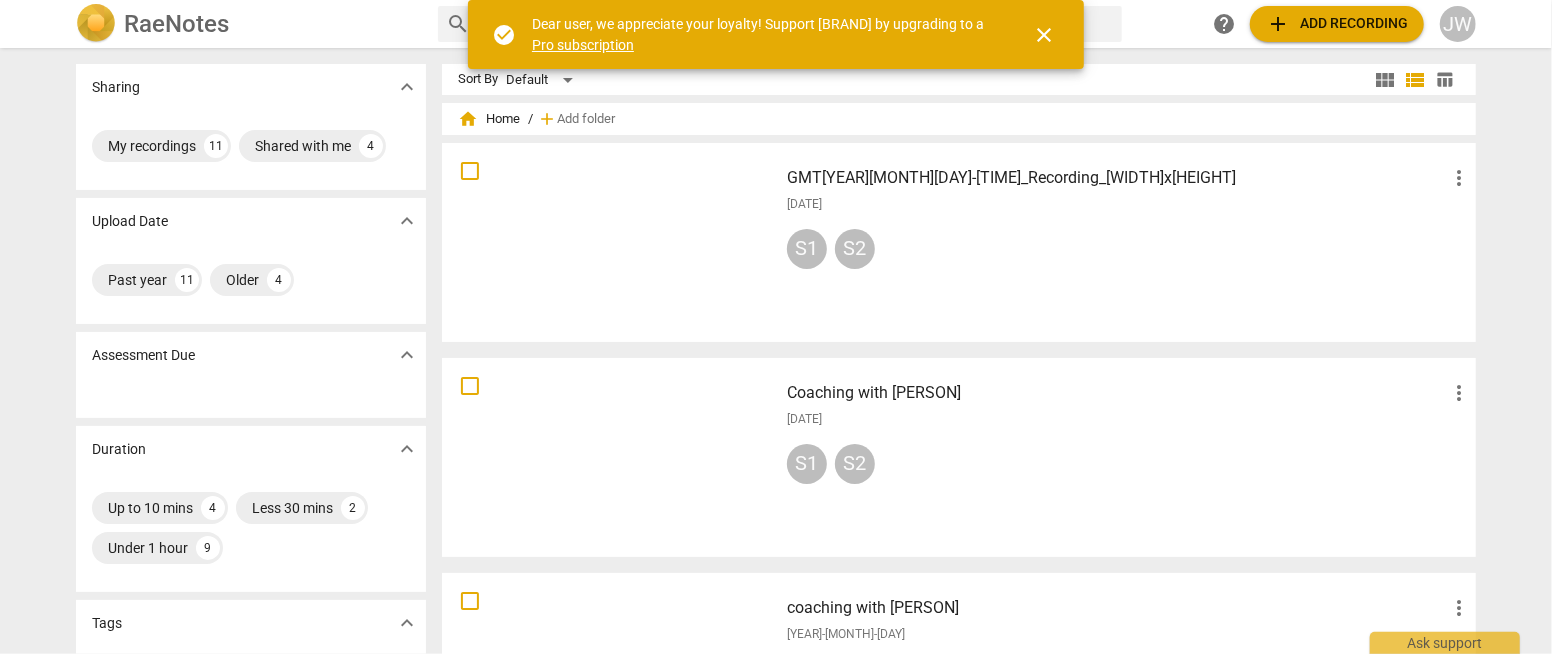click at bounding box center (610, 242) 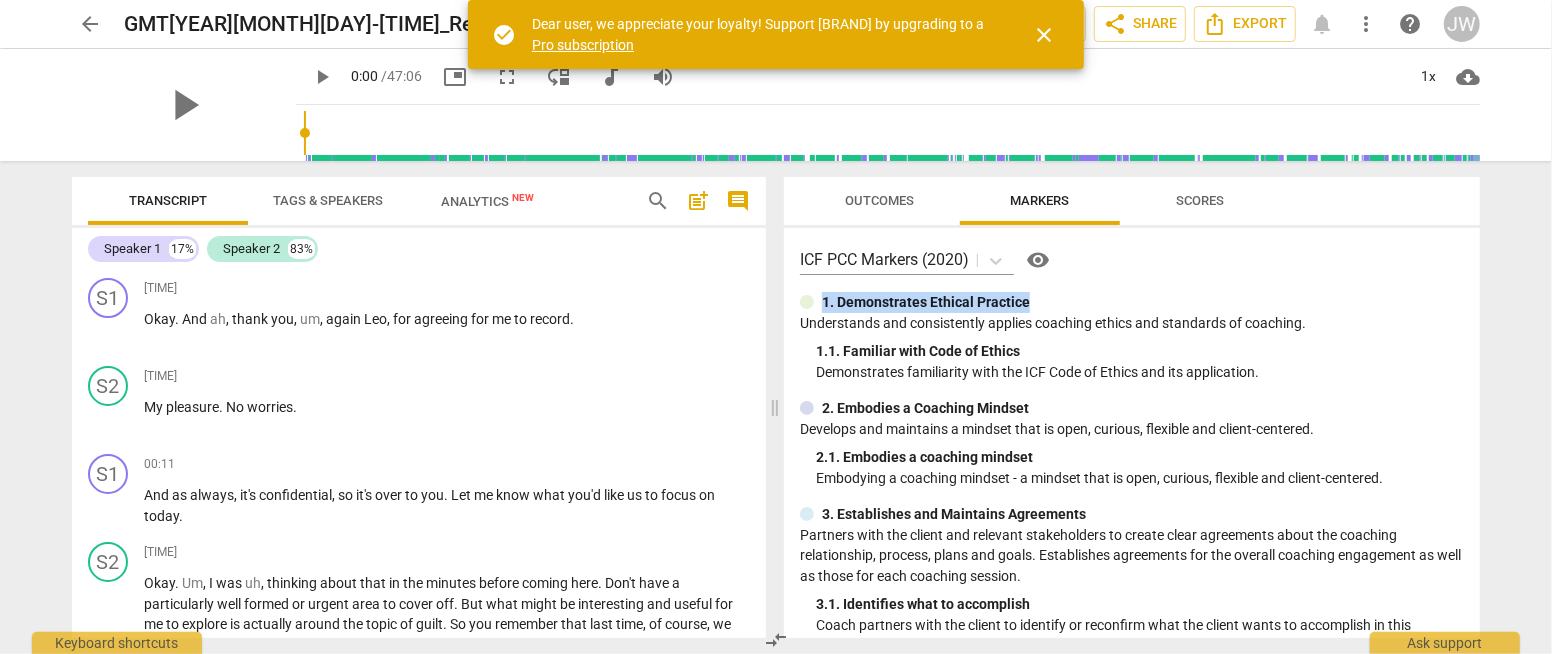 drag, startPoint x: 1473, startPoint y: 244, endPoint x: 1456, endPoint y: 310, distance: 68.154236 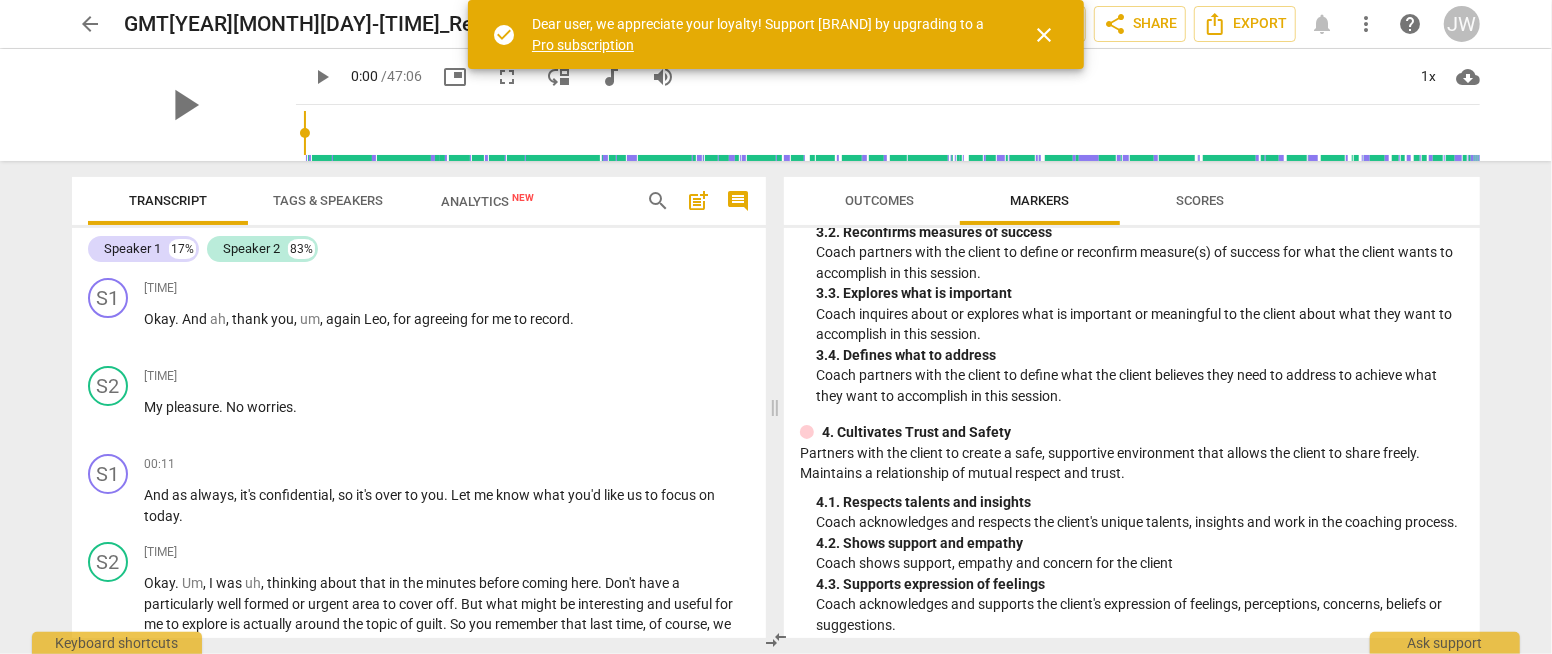 scroll, scrollTop: 85, scrollLeft: 0, axis: vertical 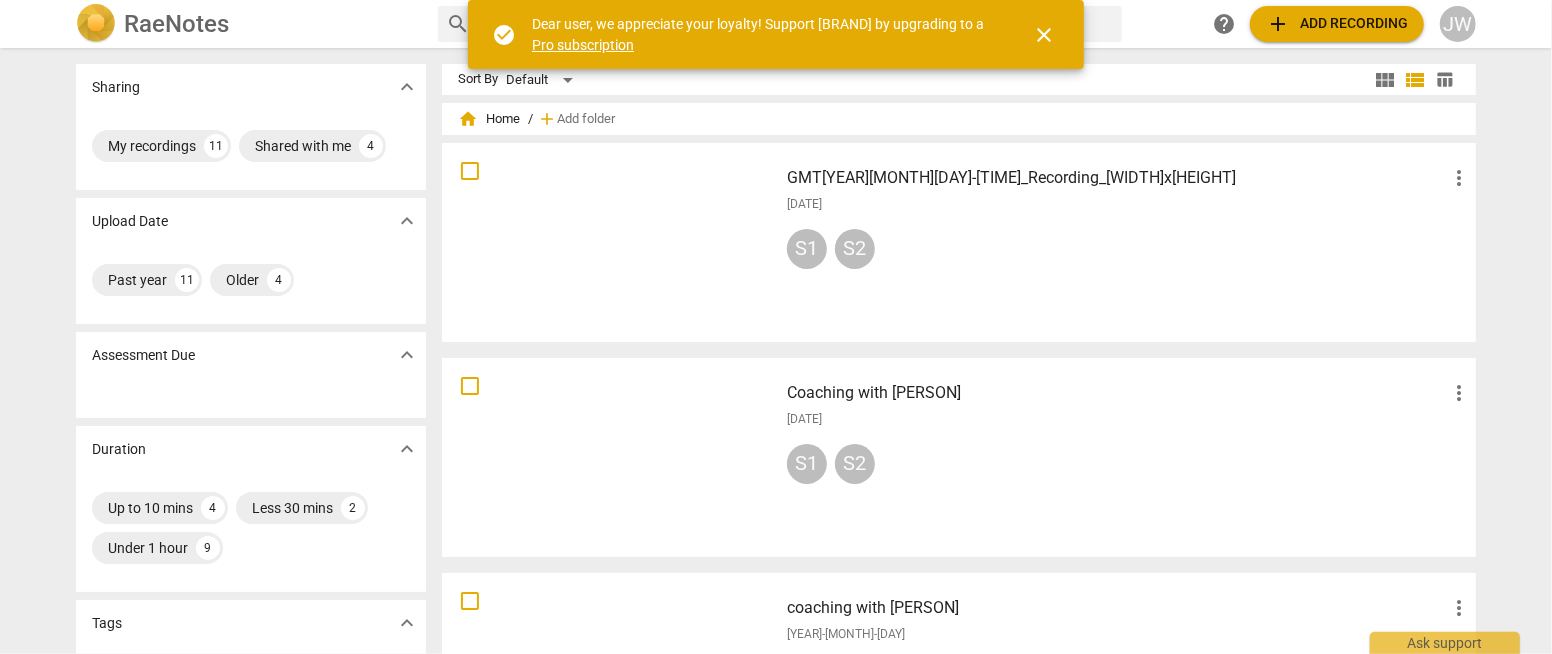 click on "close" at bounding box center [1044, 35] 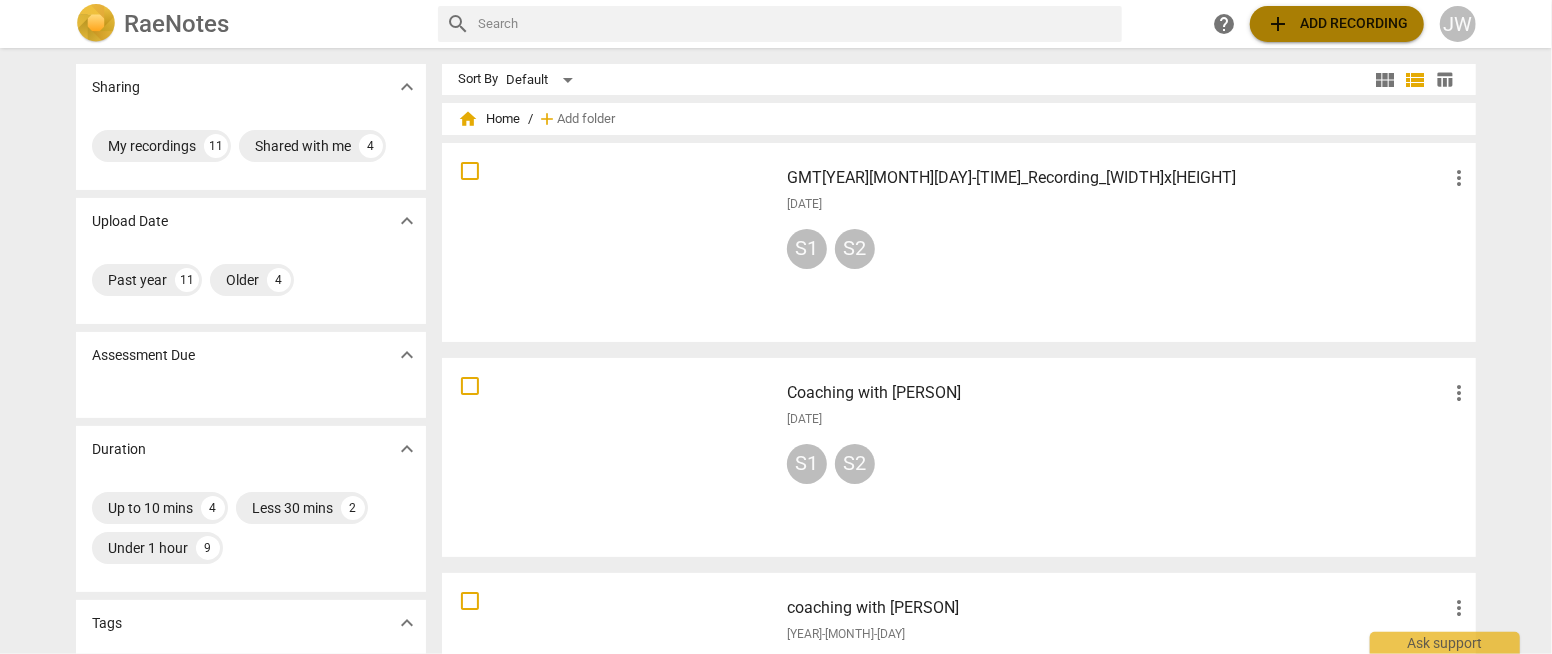 click on "add   Add recording" at bounding box center [1337, 24] 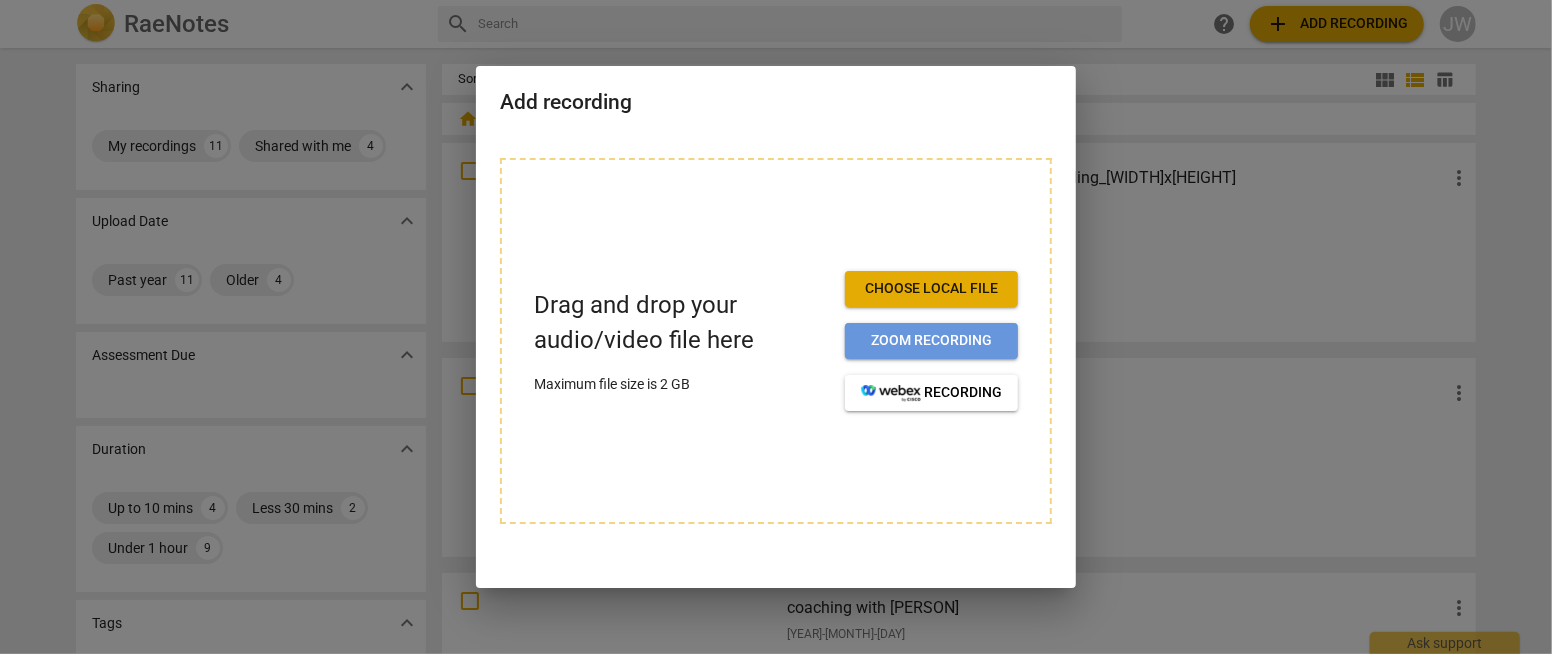 click on "Zoom recording" at bounding box center (931, 341) 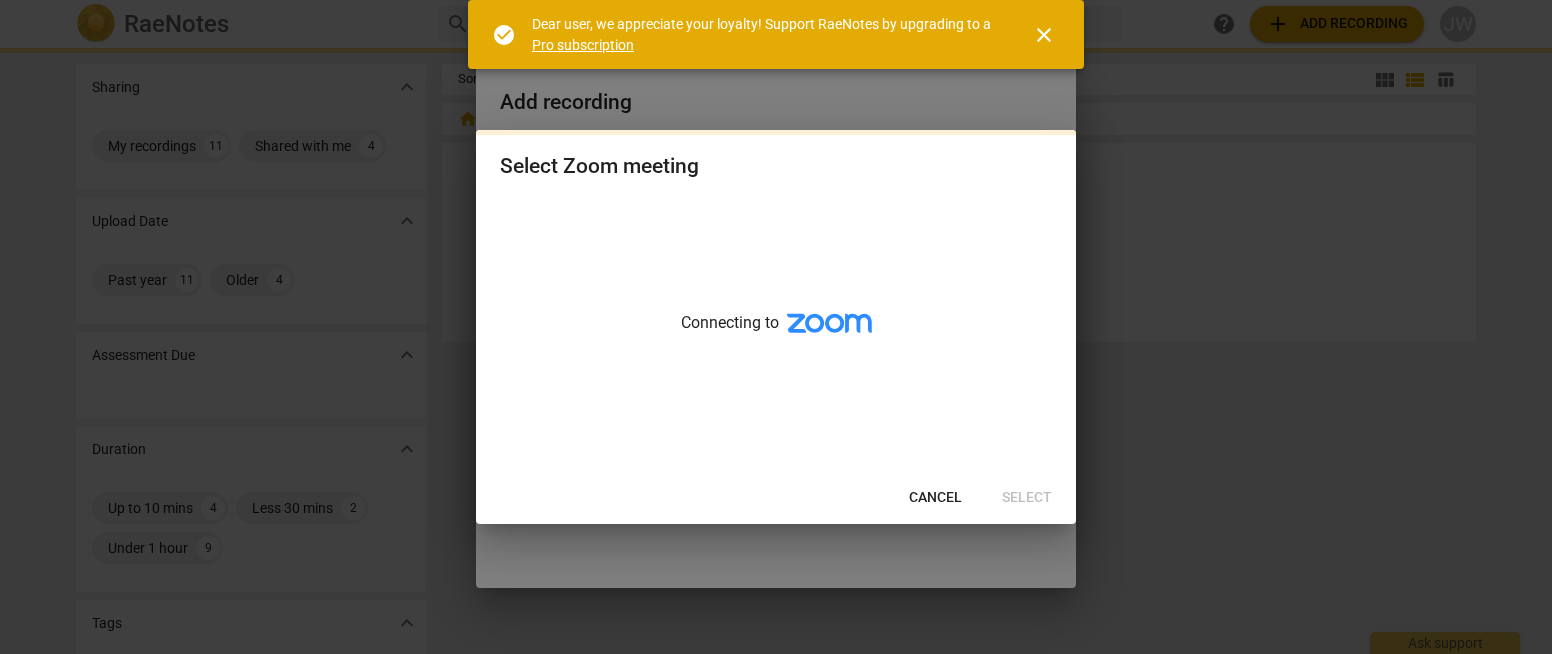 scroll, scrollTop: 0, scrollLeft: 0, axis: both 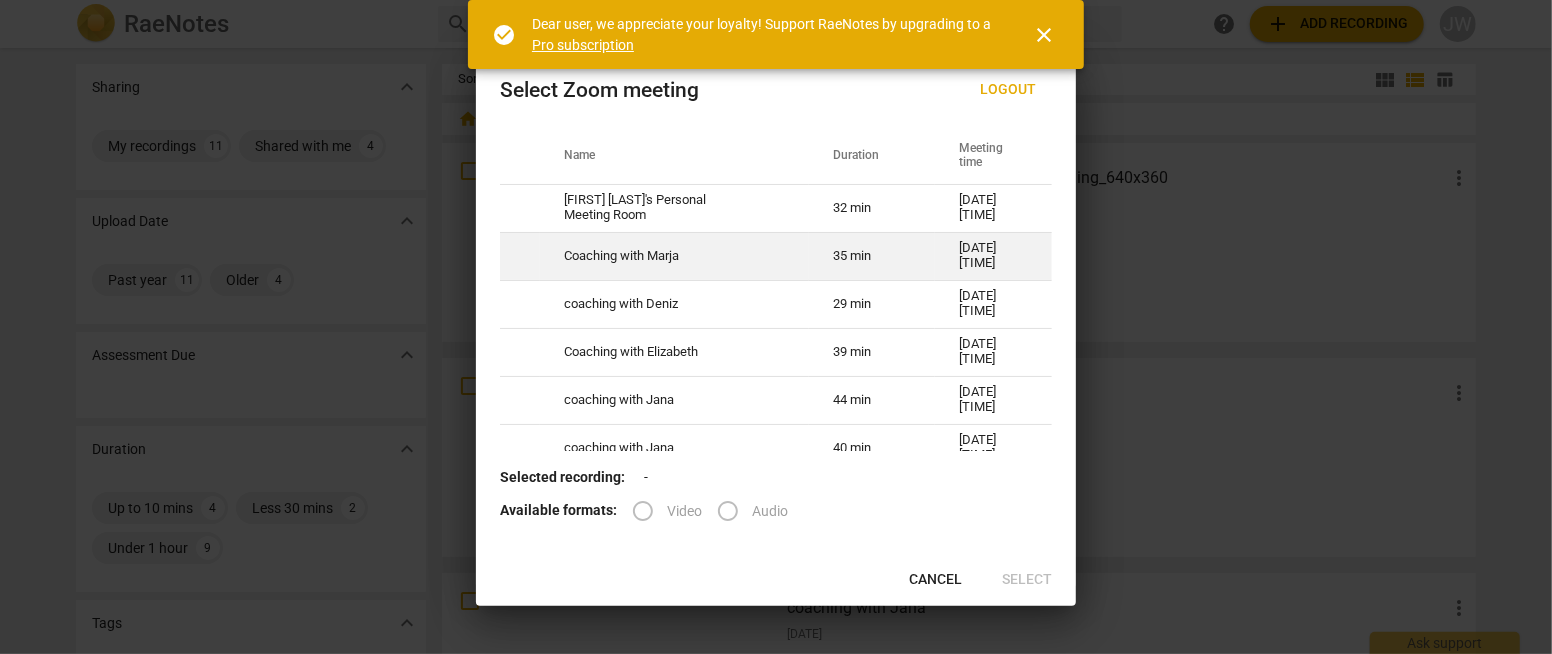 click on "Coaching with Marja" at bounding box center [674, 256] 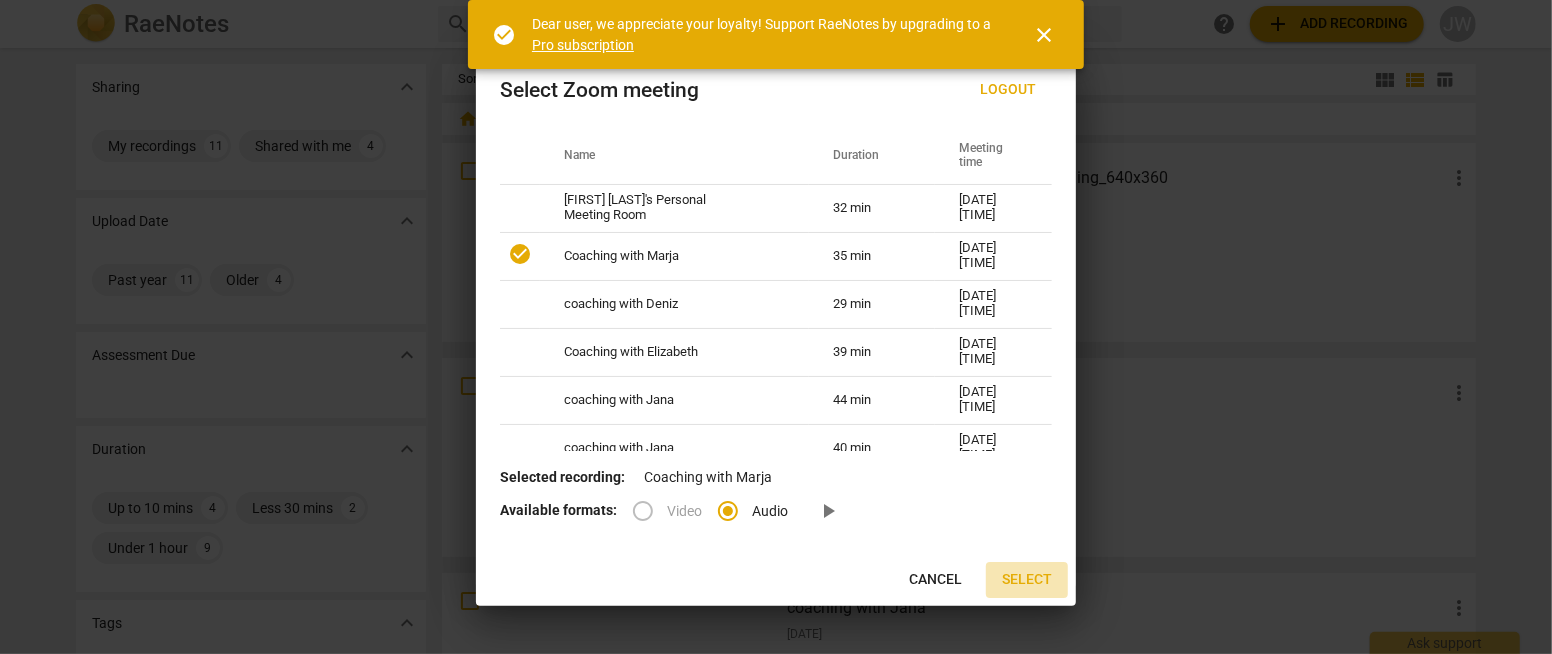 click on "Select" at bounding box center (1027, 580) 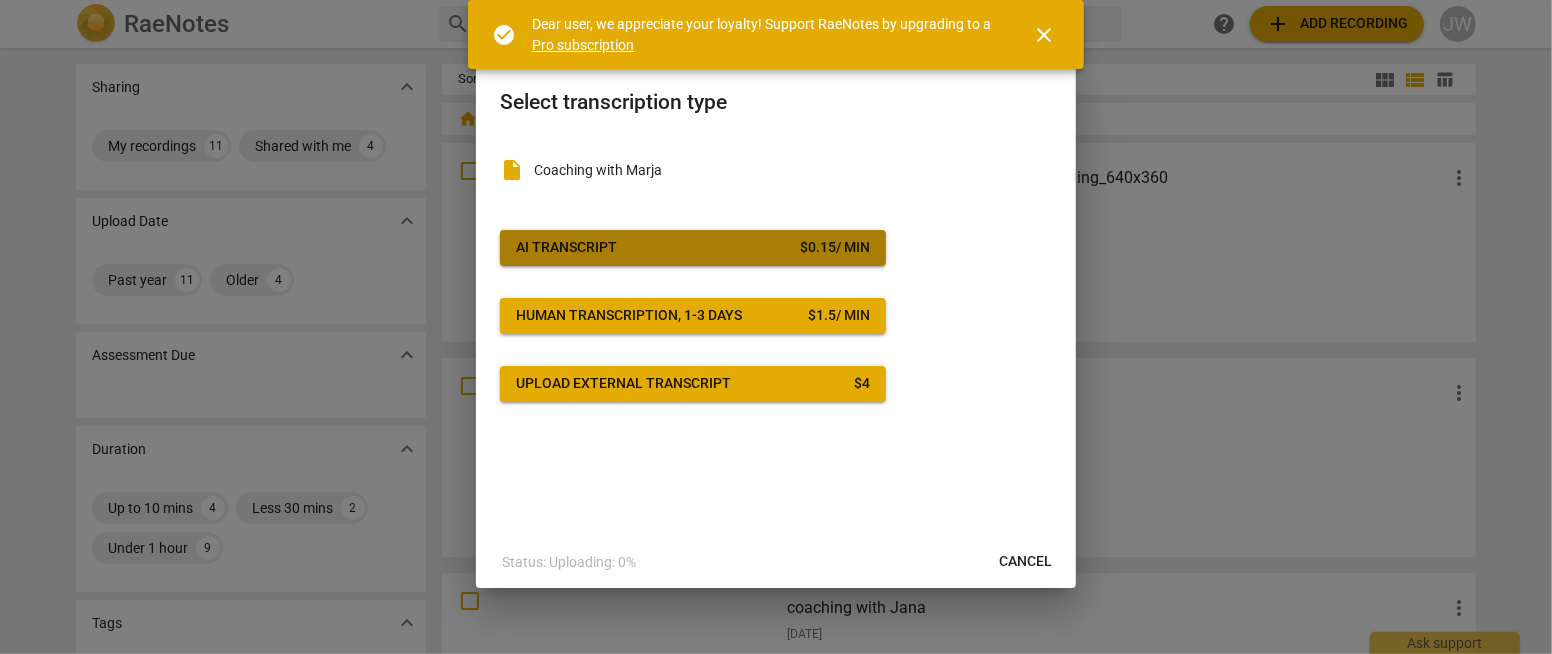 click on "AI Transcript $ 0.15  / min" at bounding box center (693, 248) 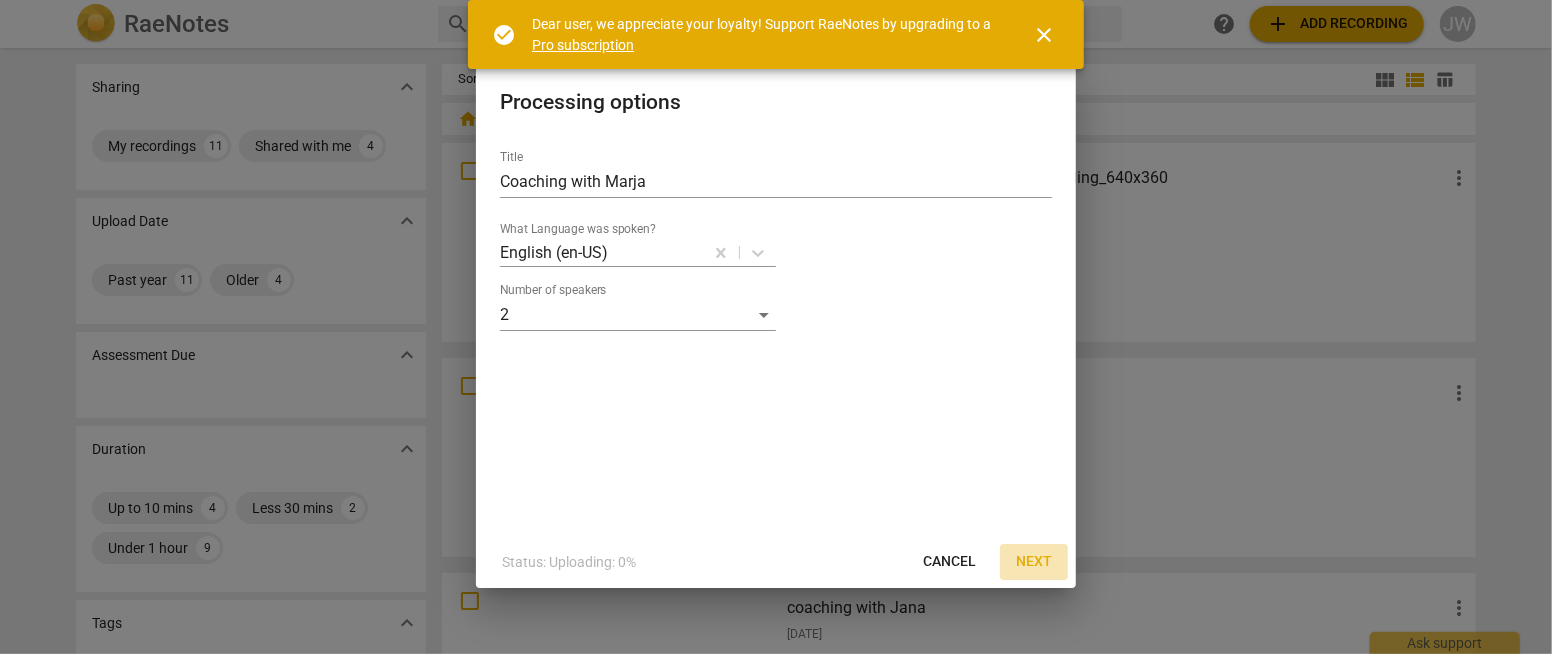 click on "Next" at bounding box center (1034, 562) 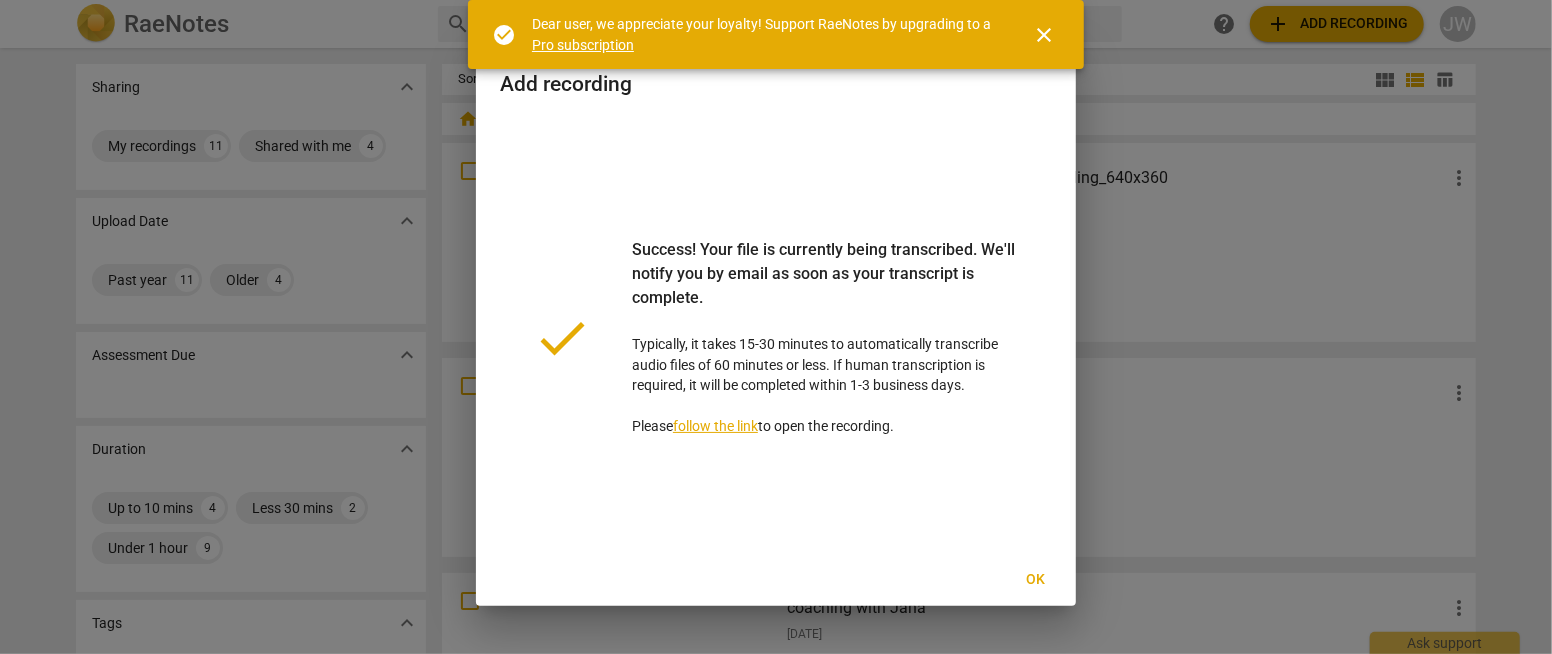 click on "Ok" at bounding box center (1036, 580) 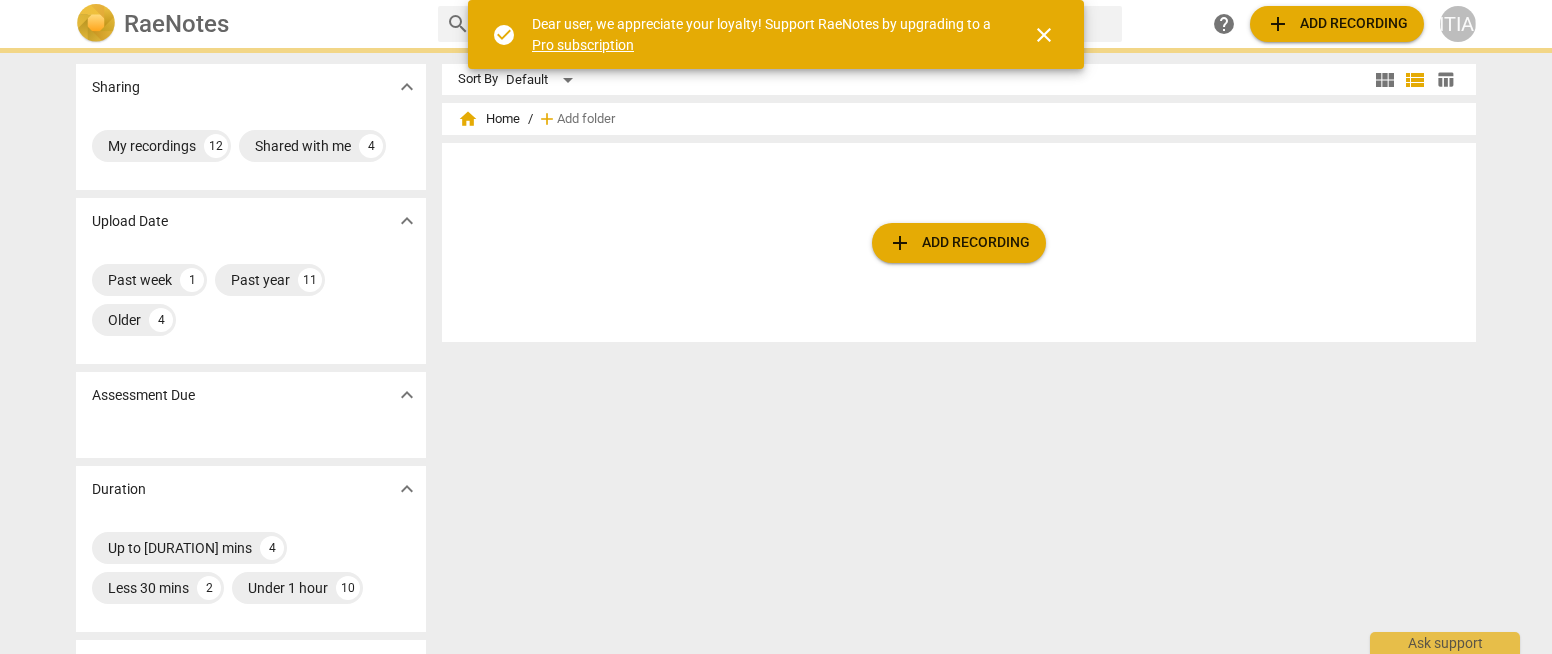 scroll, scrollTop: 0, scrollLeft: 0, axis: both 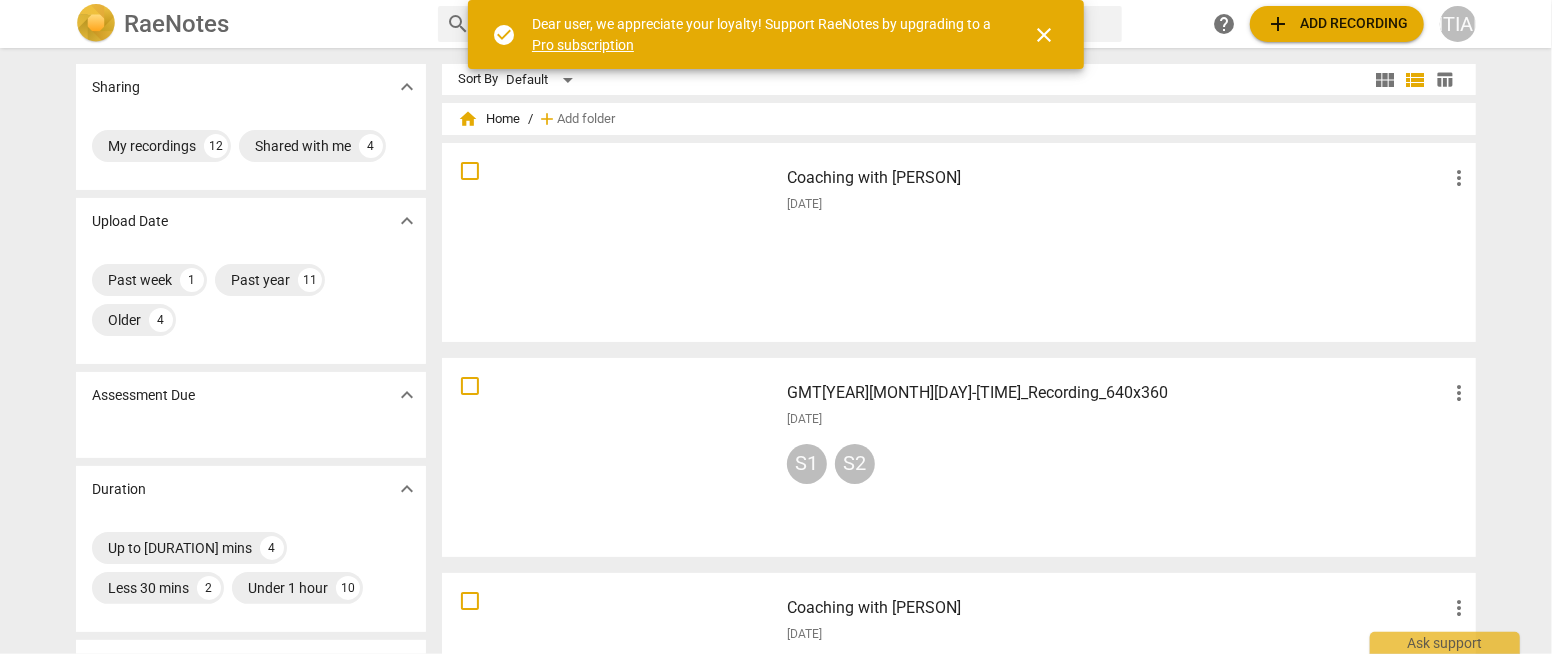 click on "more_vert" at bounding box center [1459, 178] 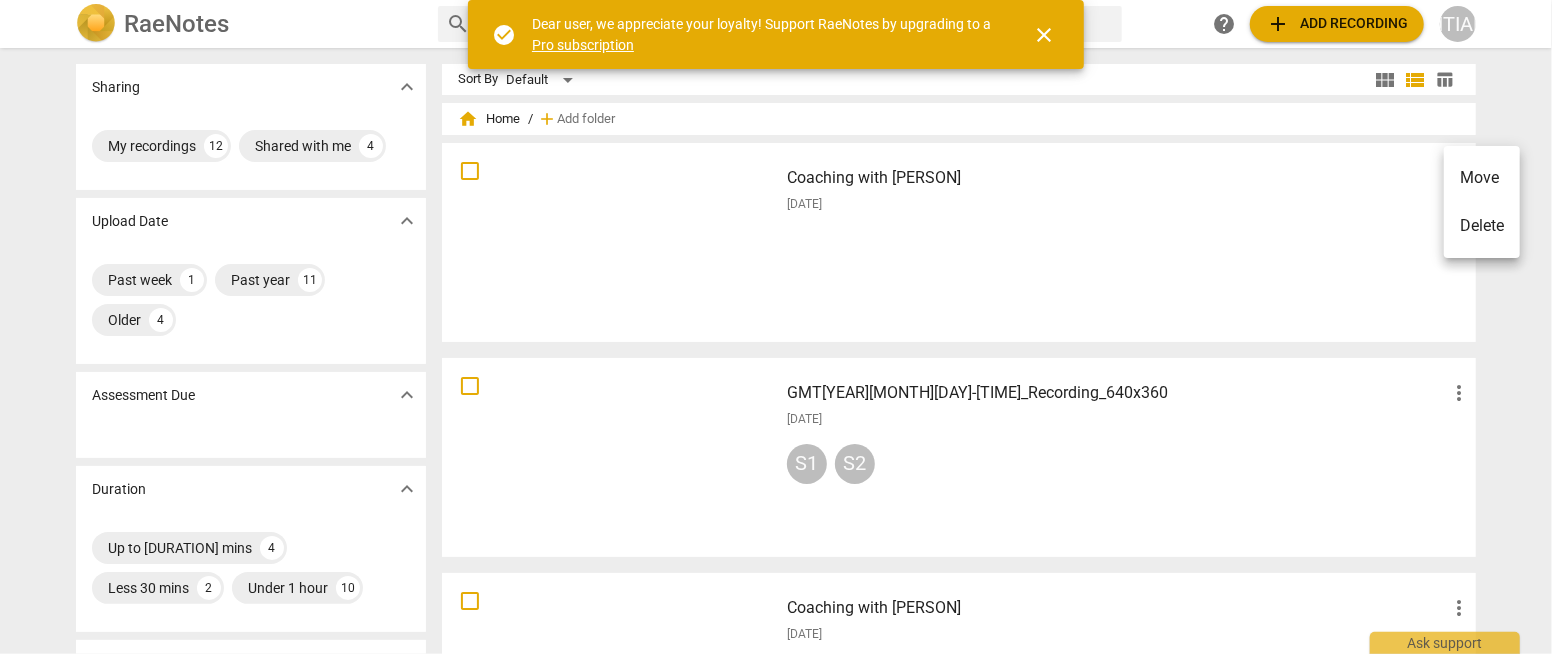click at bounding box center [776, 327] 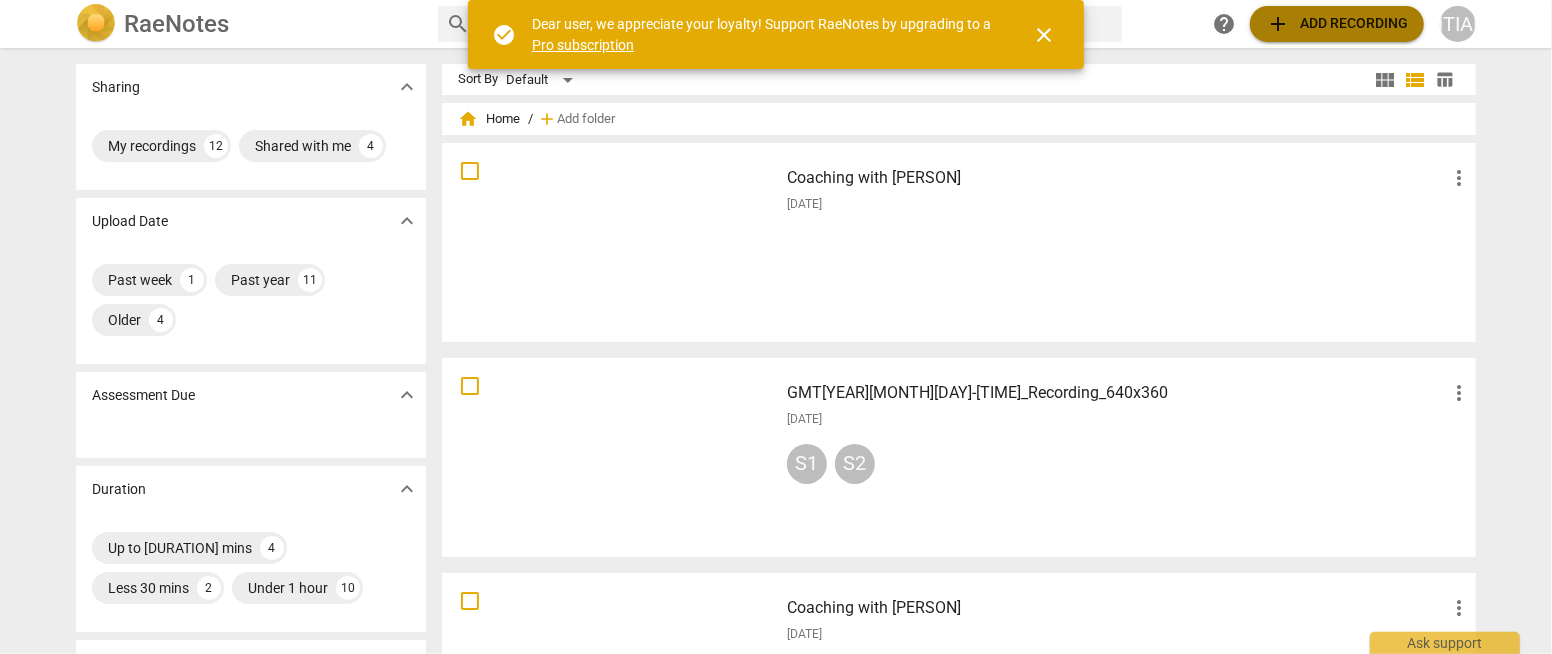 click on "add   Add recording" at bounding box center (1337, 24) 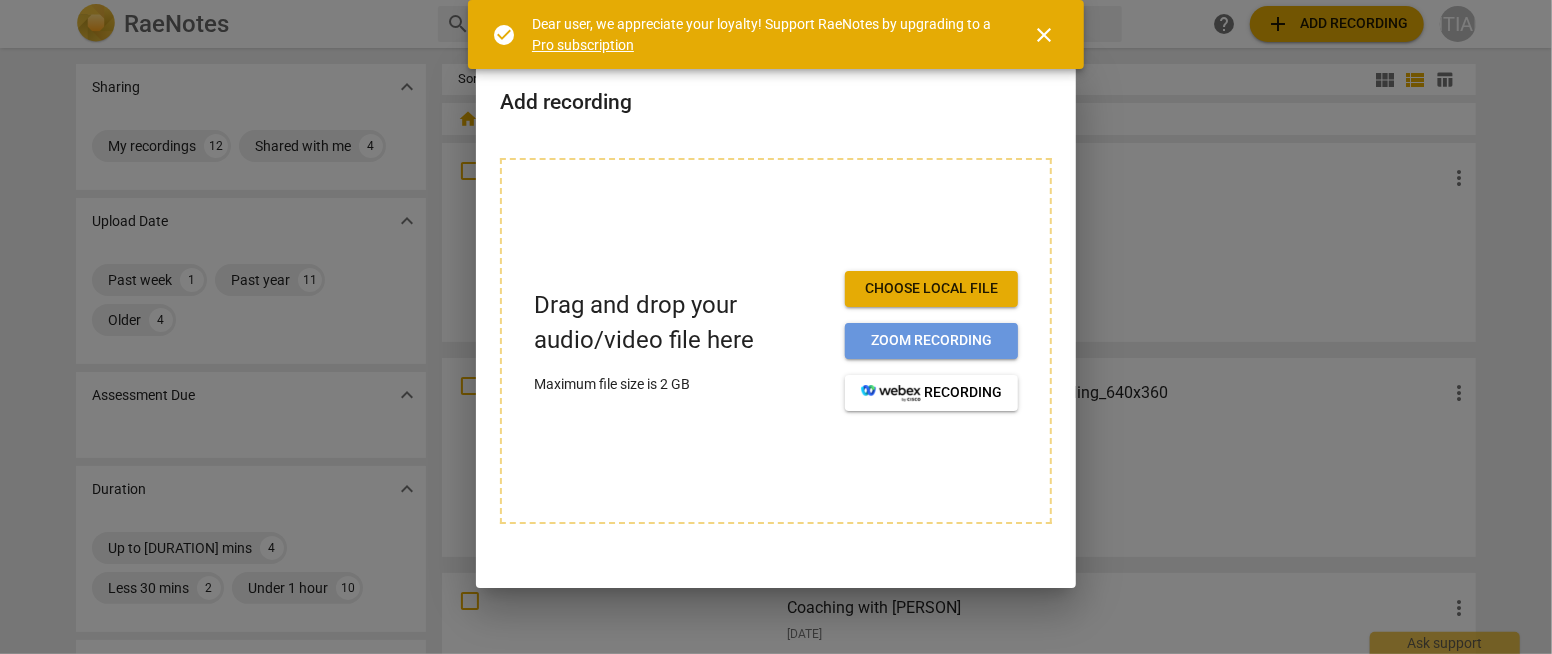 click on "Zoom recording" at bounding box center [931, 341] 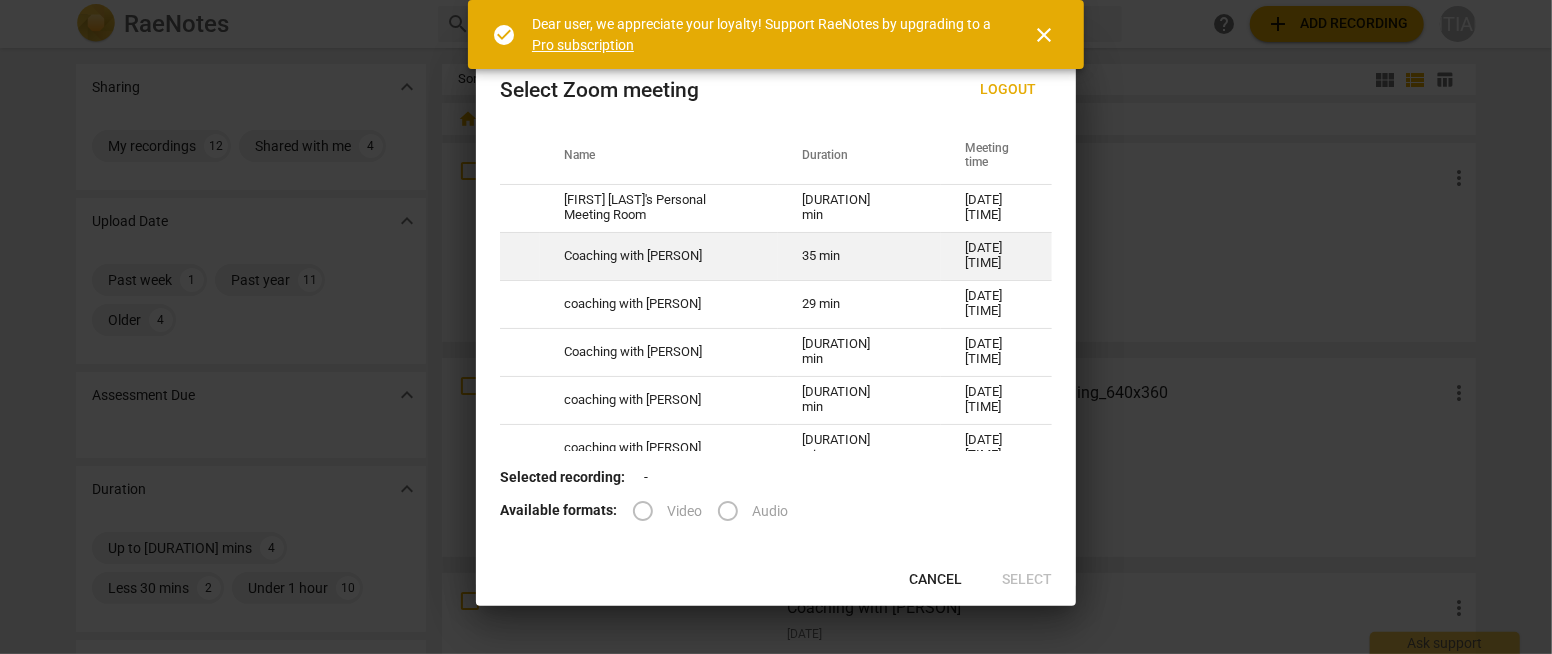click on "Coaching with Marja" at bounding box center (659, 256) 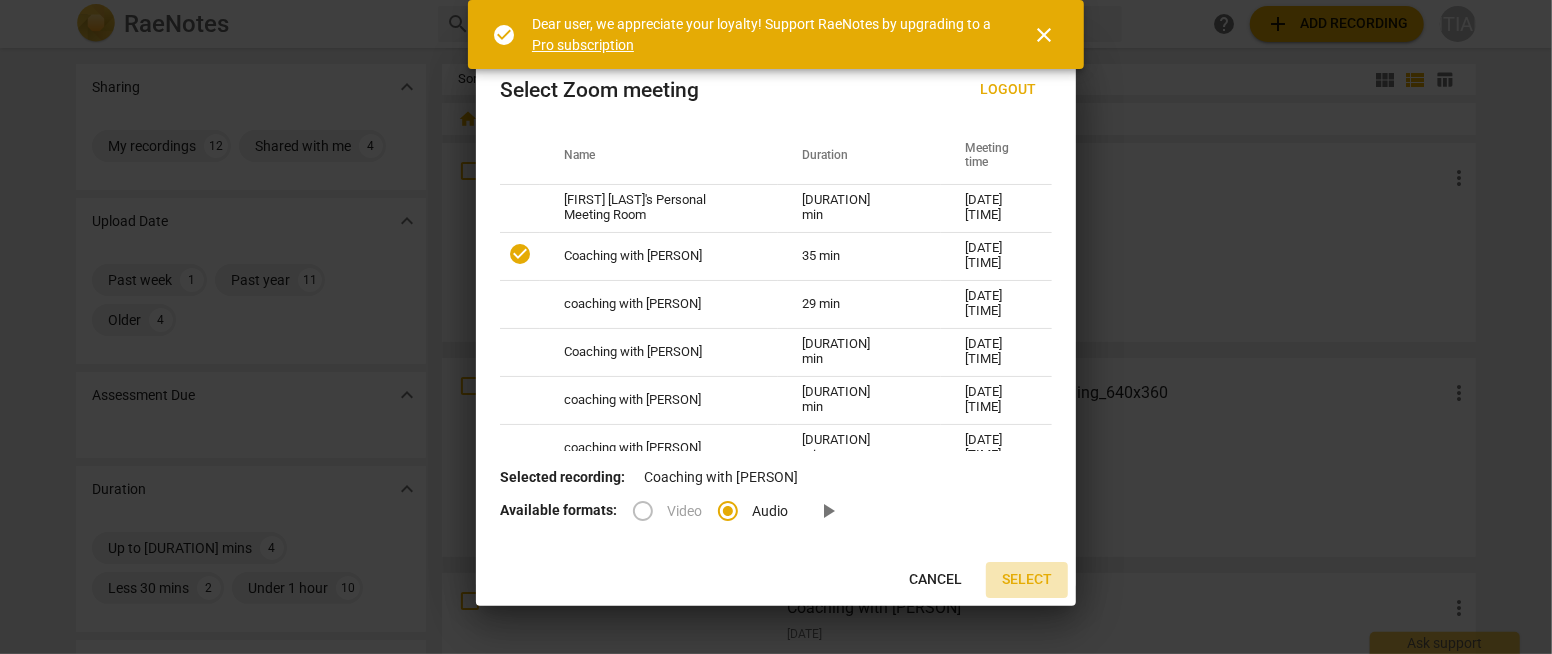 click on "Select" at bounding box center [1027, 580] 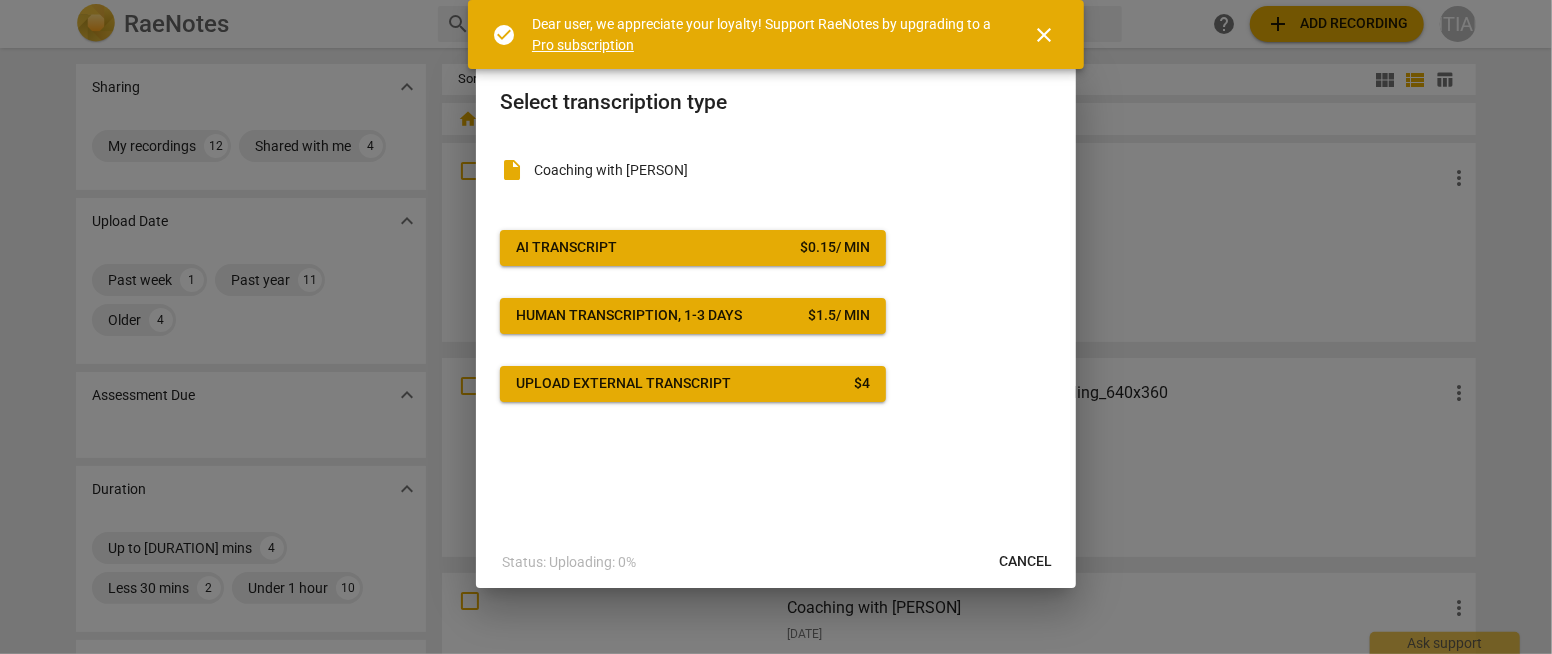 click on "$ 0.15  / min" at bounding box center (835, 248) 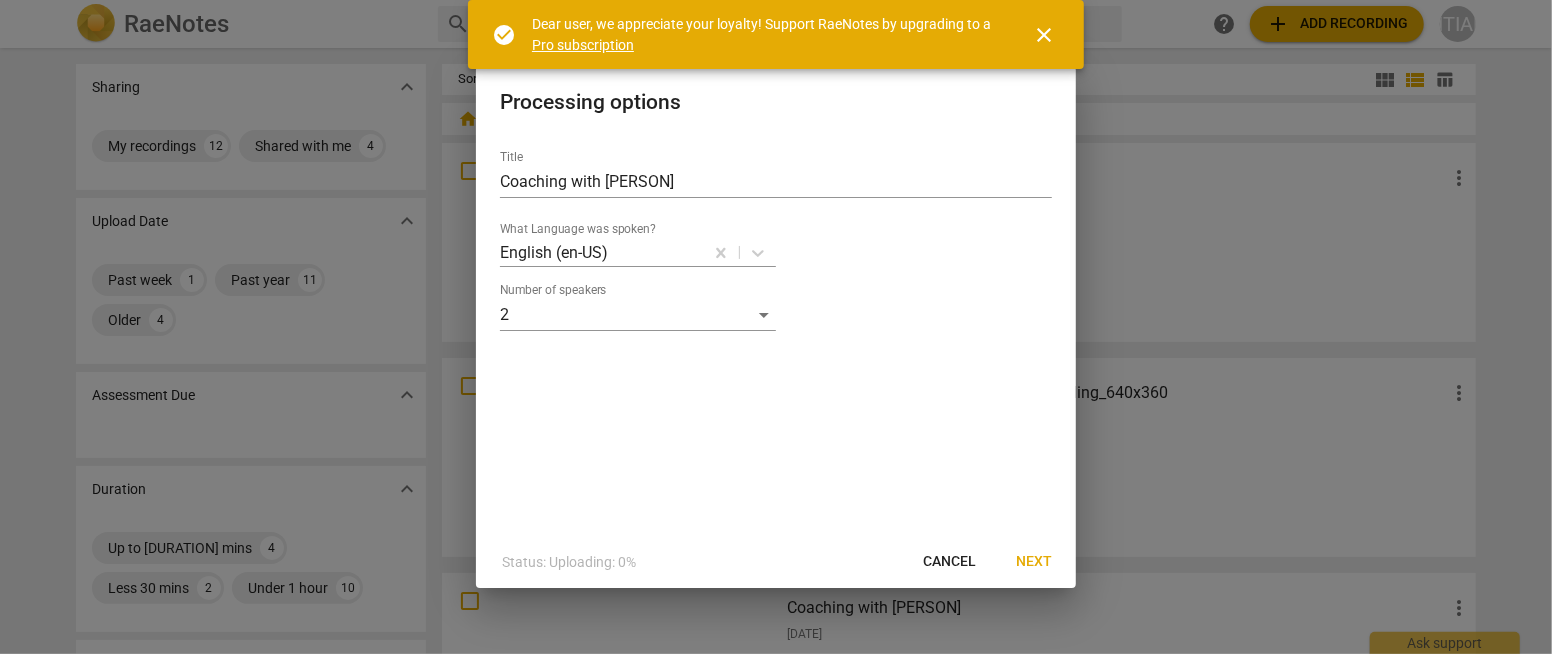click on "Next" at bounding box center (1034, 562) 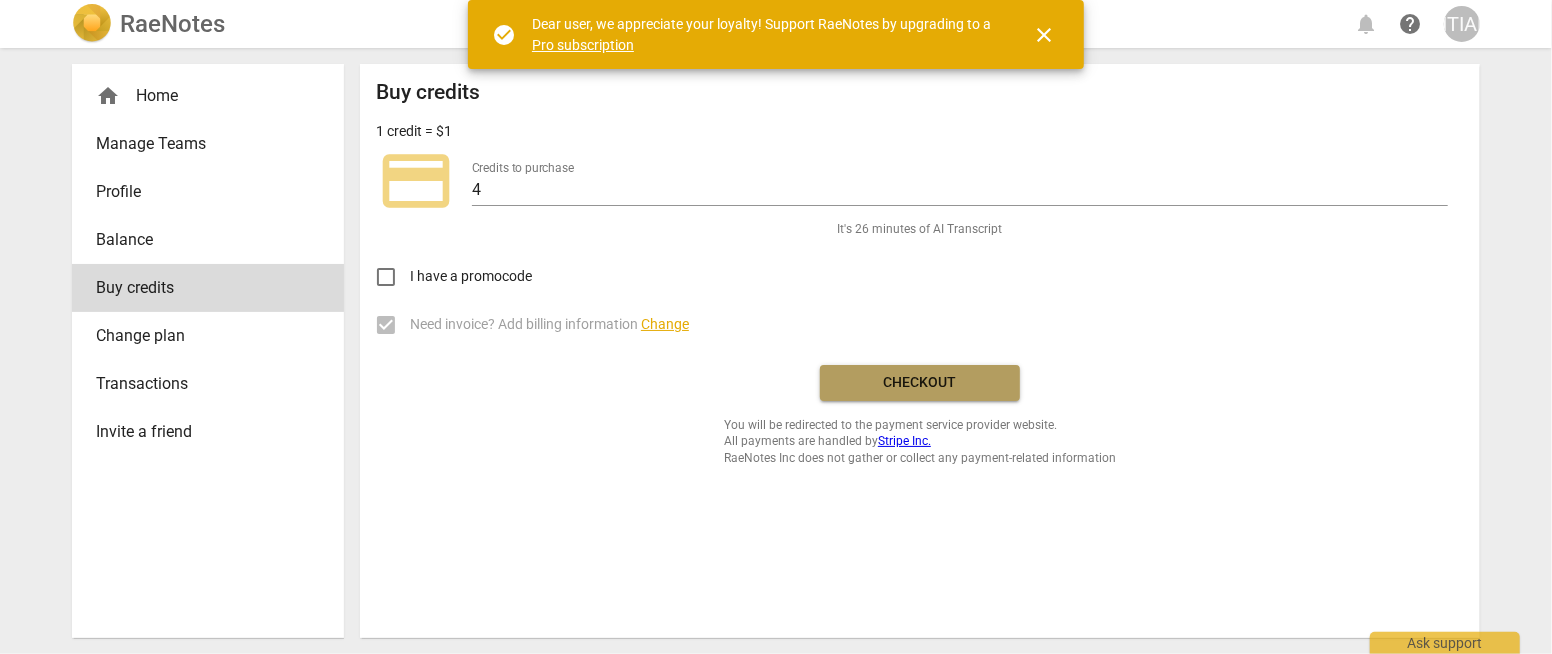 click on "Checkout" at bounding box center [920, 383] 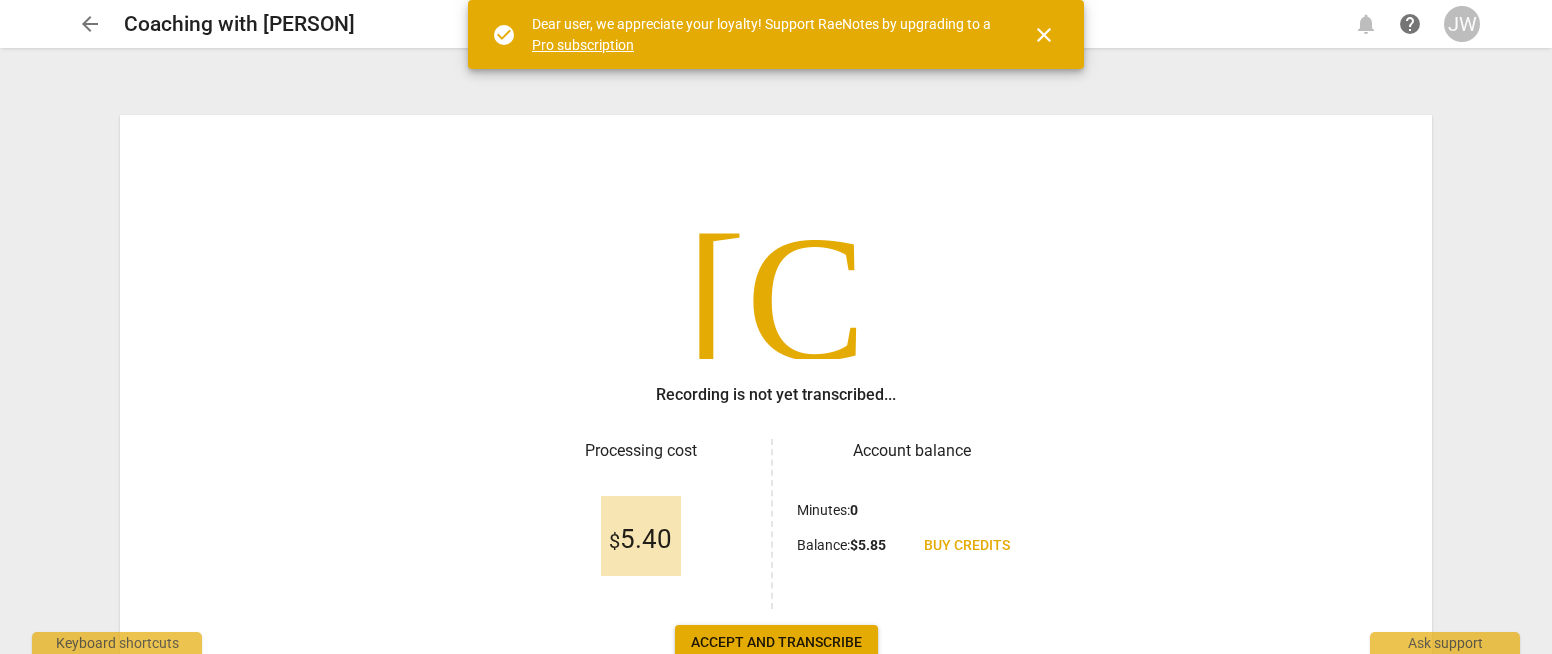 scroll, scrollTop: 0, scrollLeft: 0, axis: both 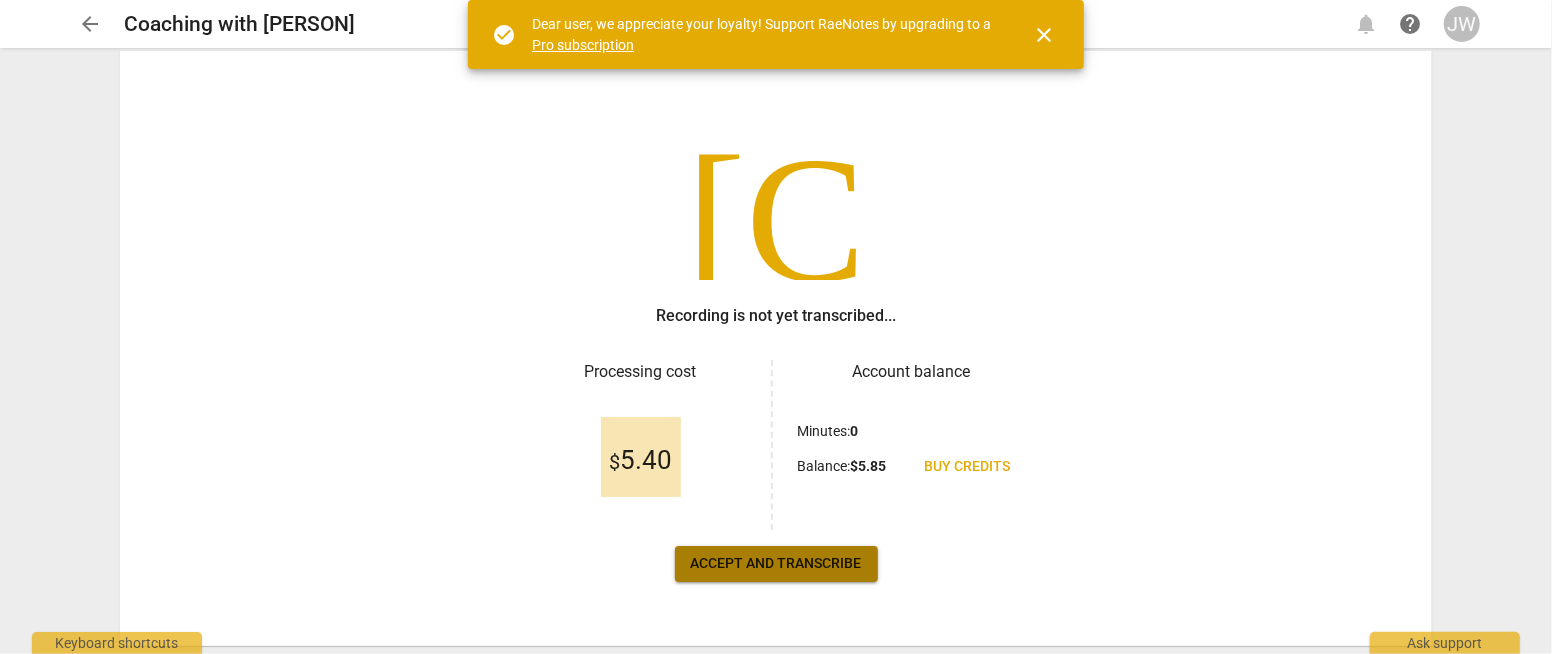 click on "Accept and transcribe" at bounding box center (776, 564) 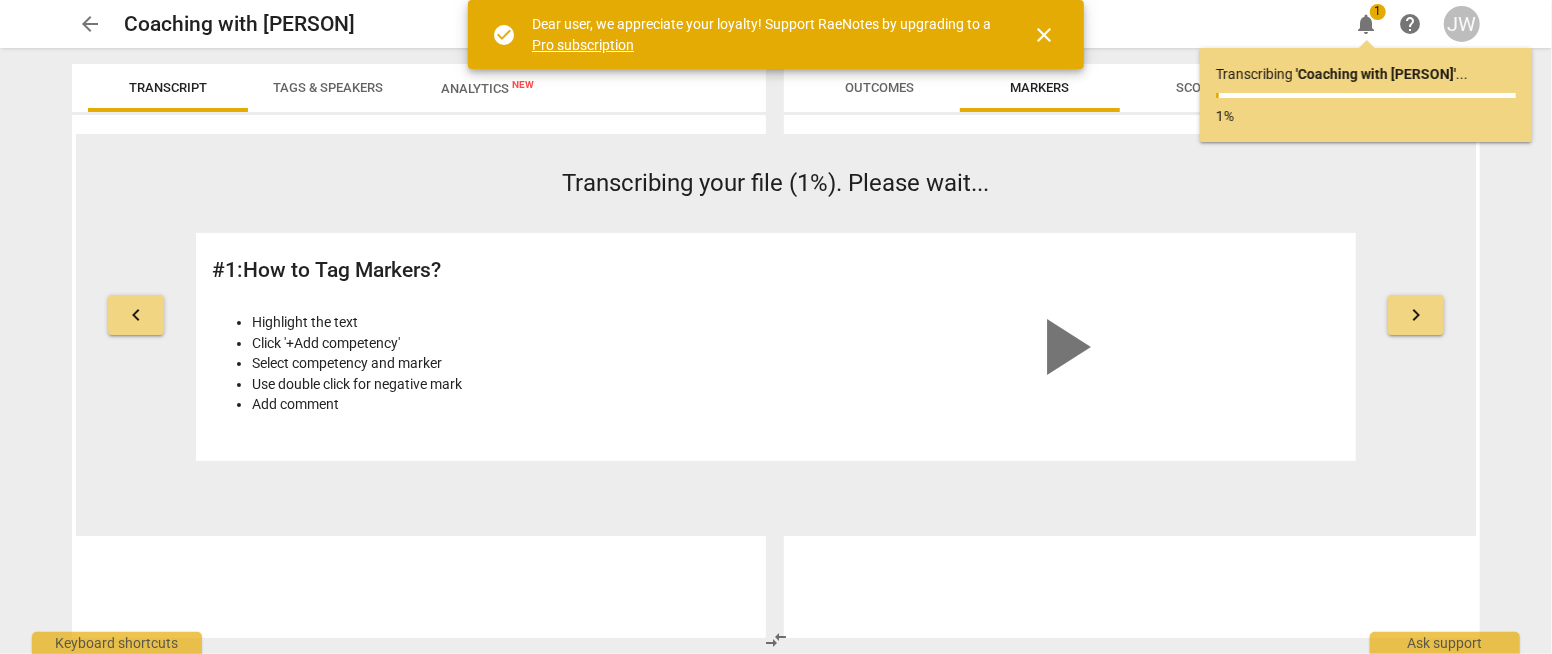 click on "Transcript Tags & Speakers Analytics   New 2025-08-01T15:23:51Z Tags [FIRST] [LAST] People" at bounding box center (415, 351) 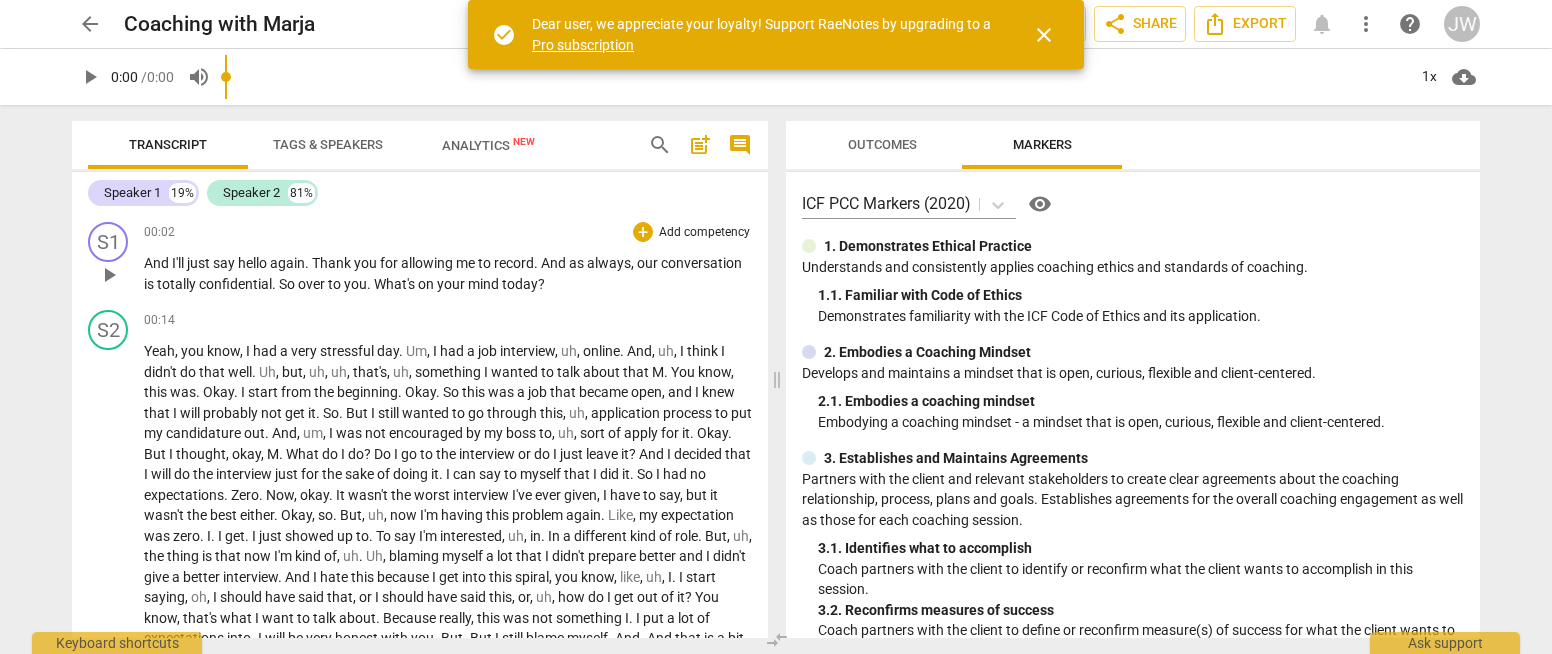 scroll, scrollTop: 0, scrollLeft: 0, axis: both 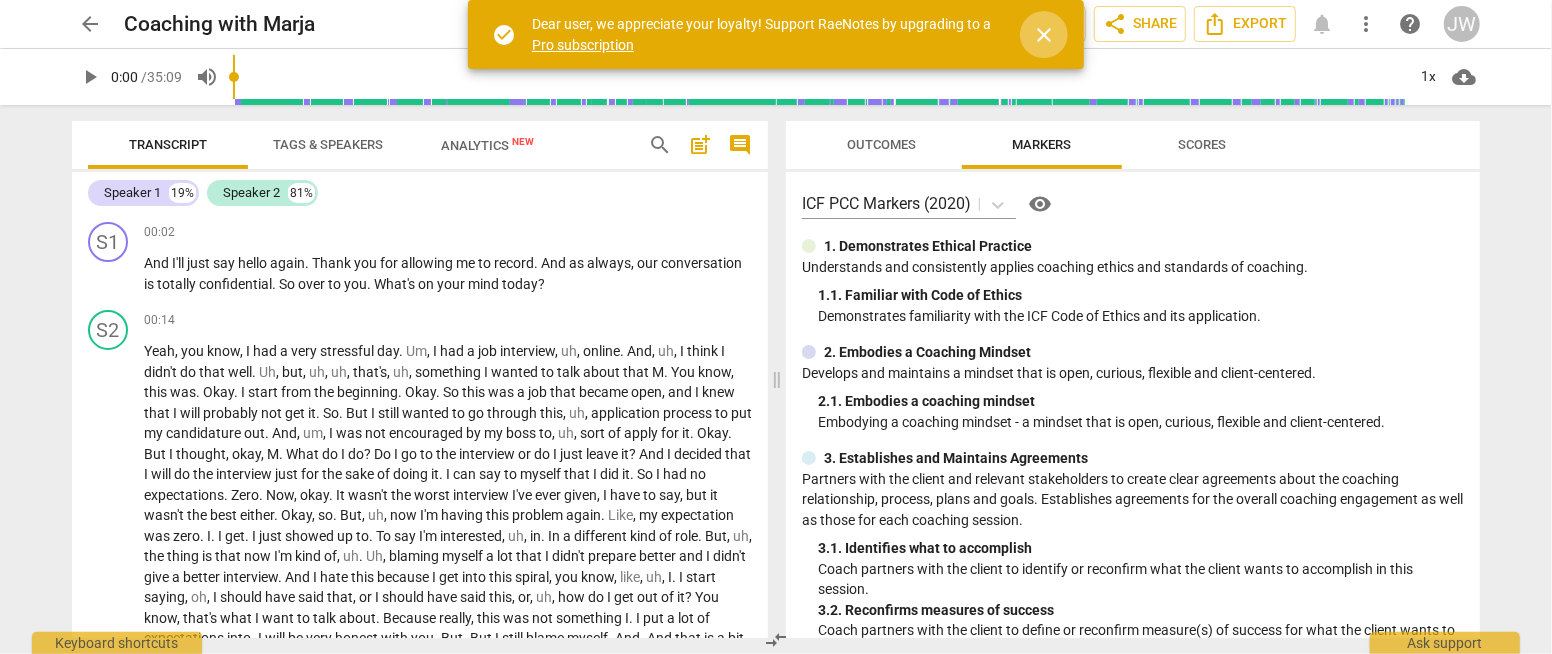 click on "close" at bounding box center (1044, 35) 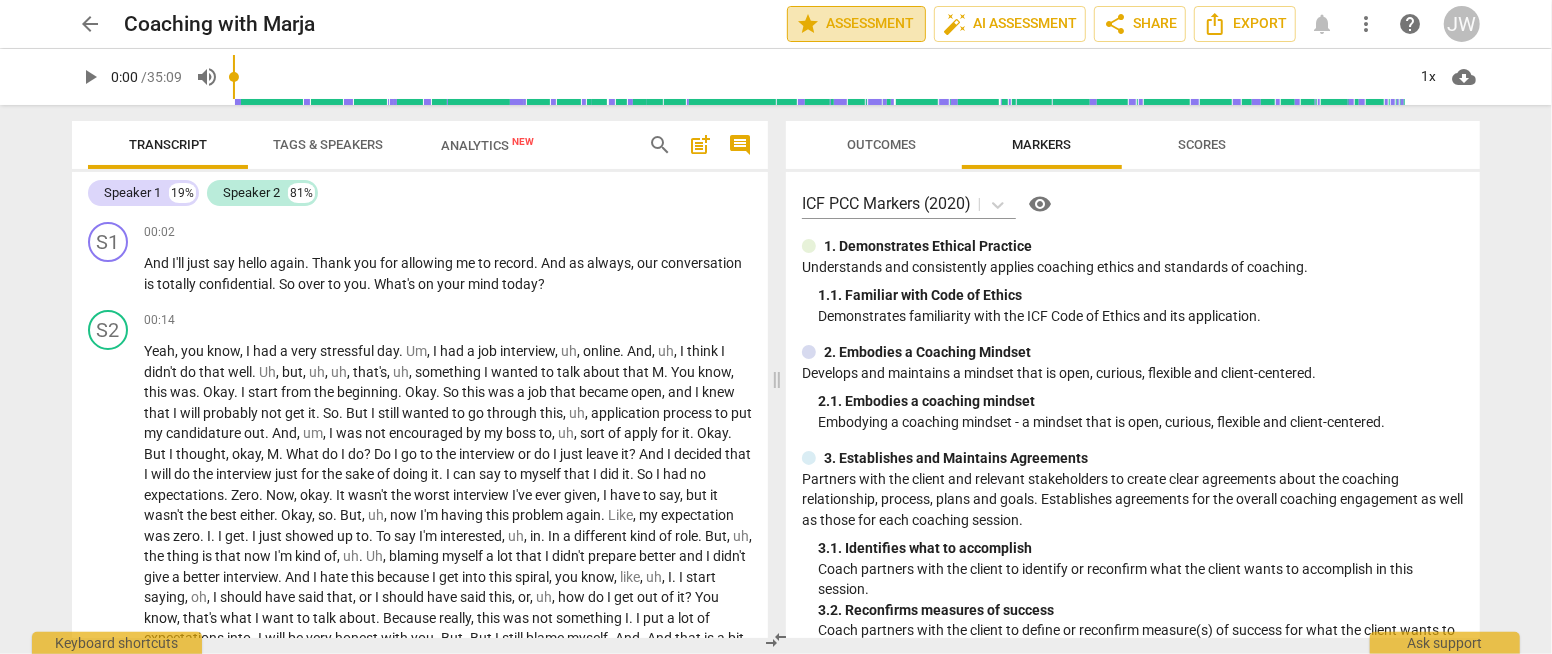 click on "star    Assessment" at bounding box center [856, 24] 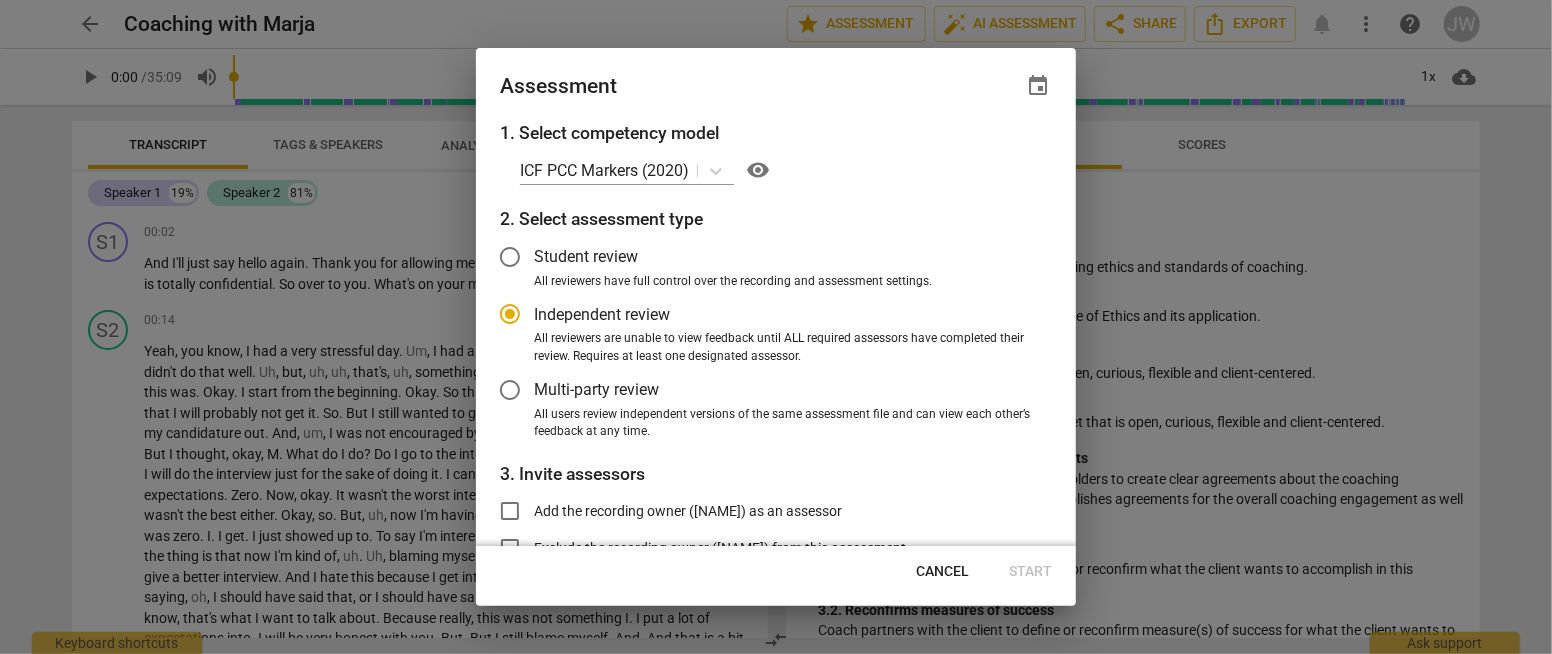 click on "Cancel" at bounding box center [942, 572] 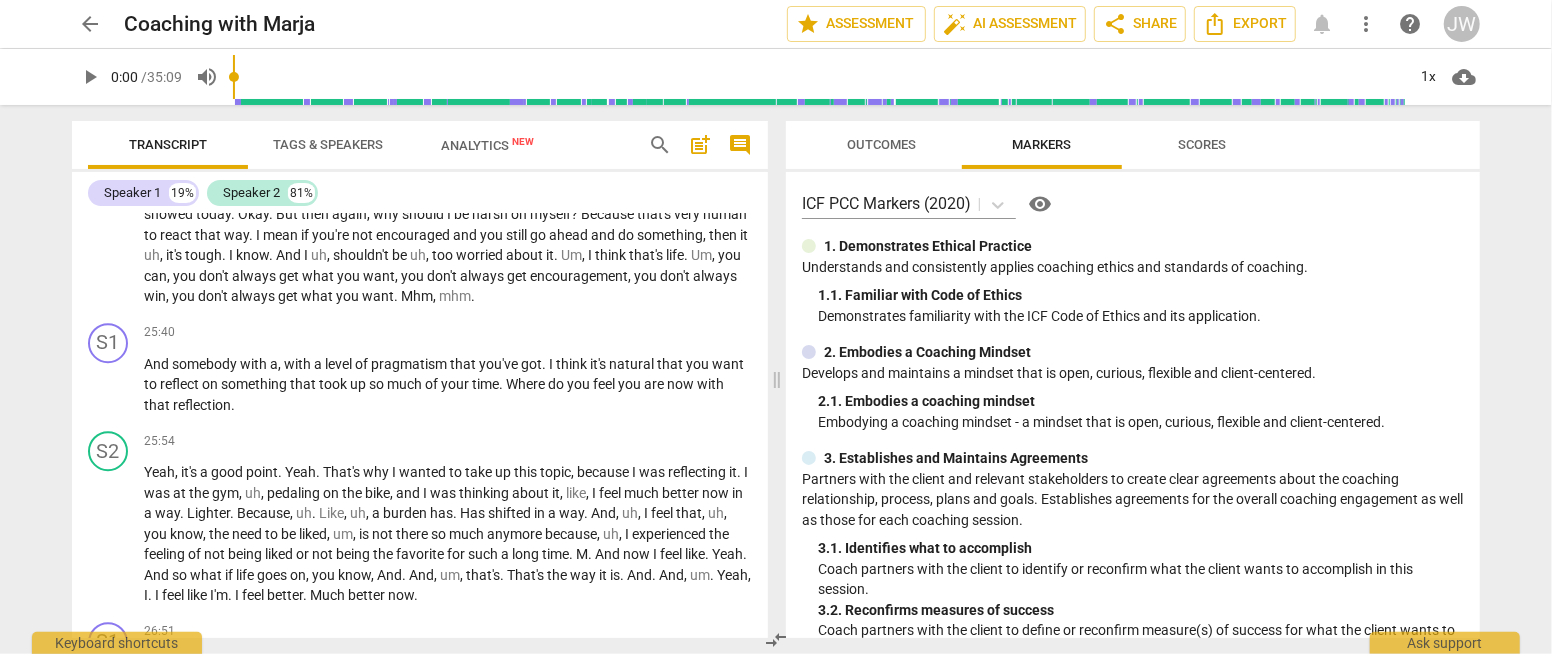 scroll, scrollTop: 0, scrollLeft: 0, axis: both 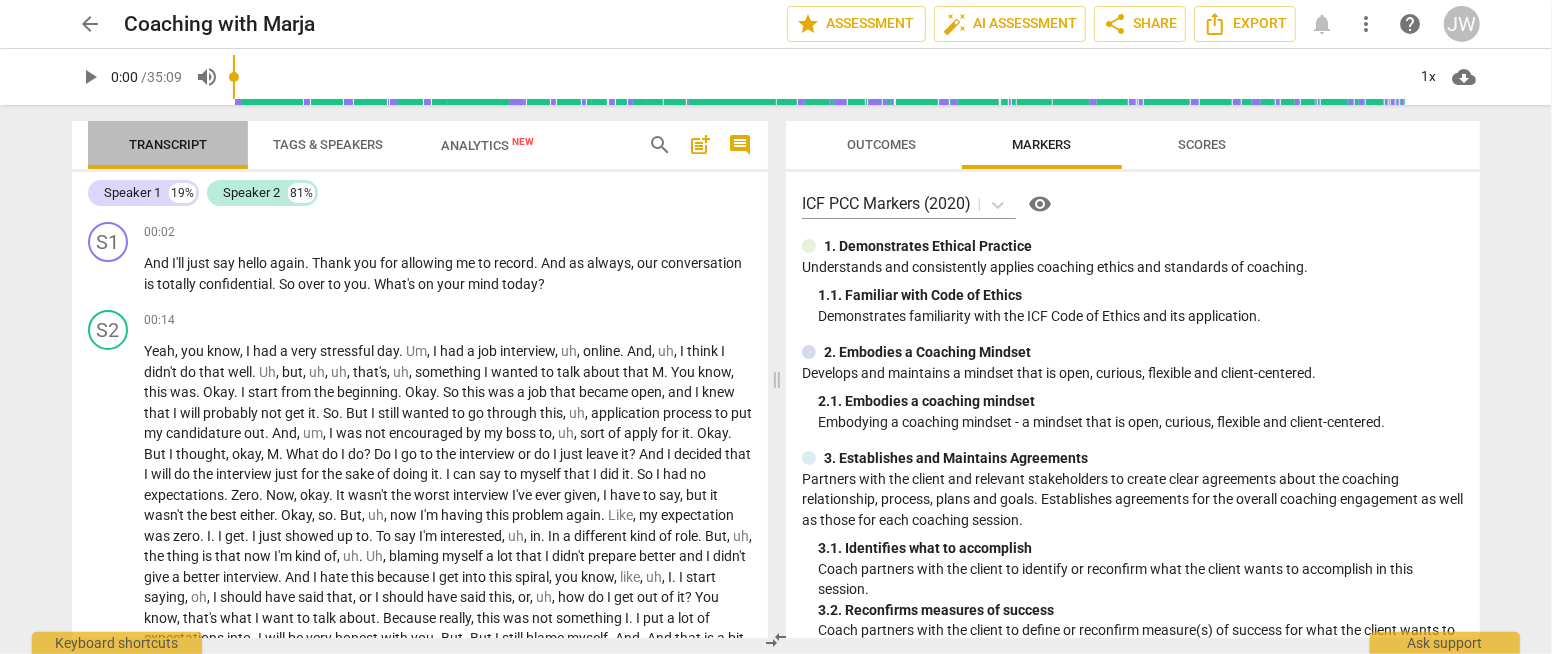 click on "Transcript" at bounding box center [168, 144] 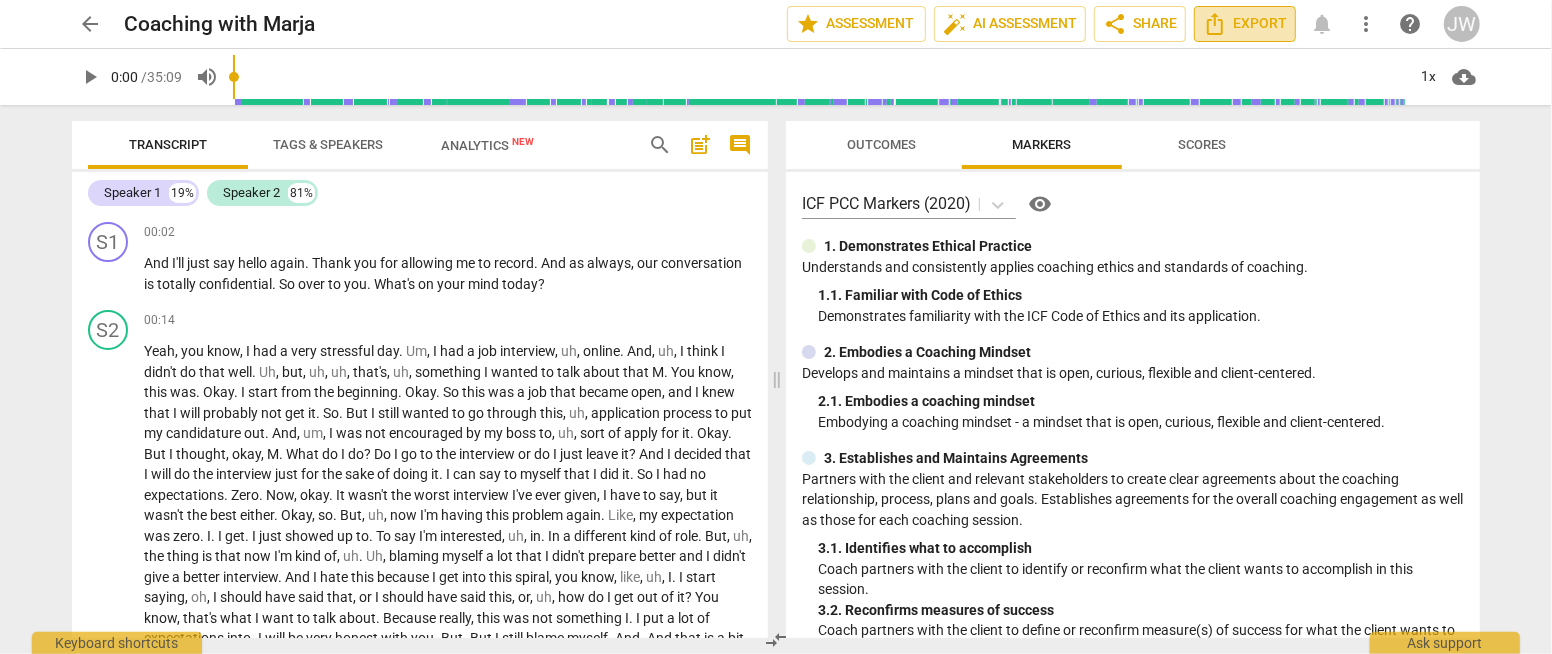 click on "Export" at bounding box center (1245, 24) 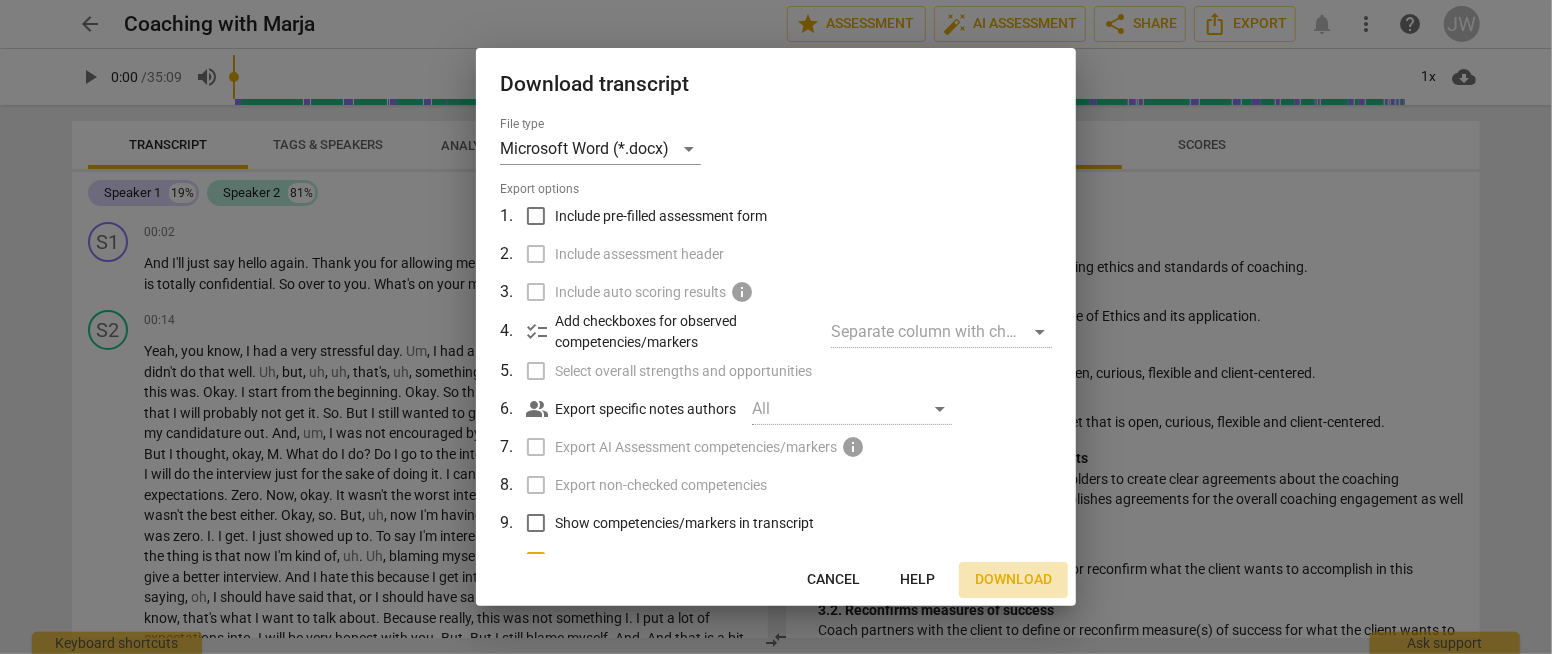 click on "Download" at bounding box center (1013, 580) 